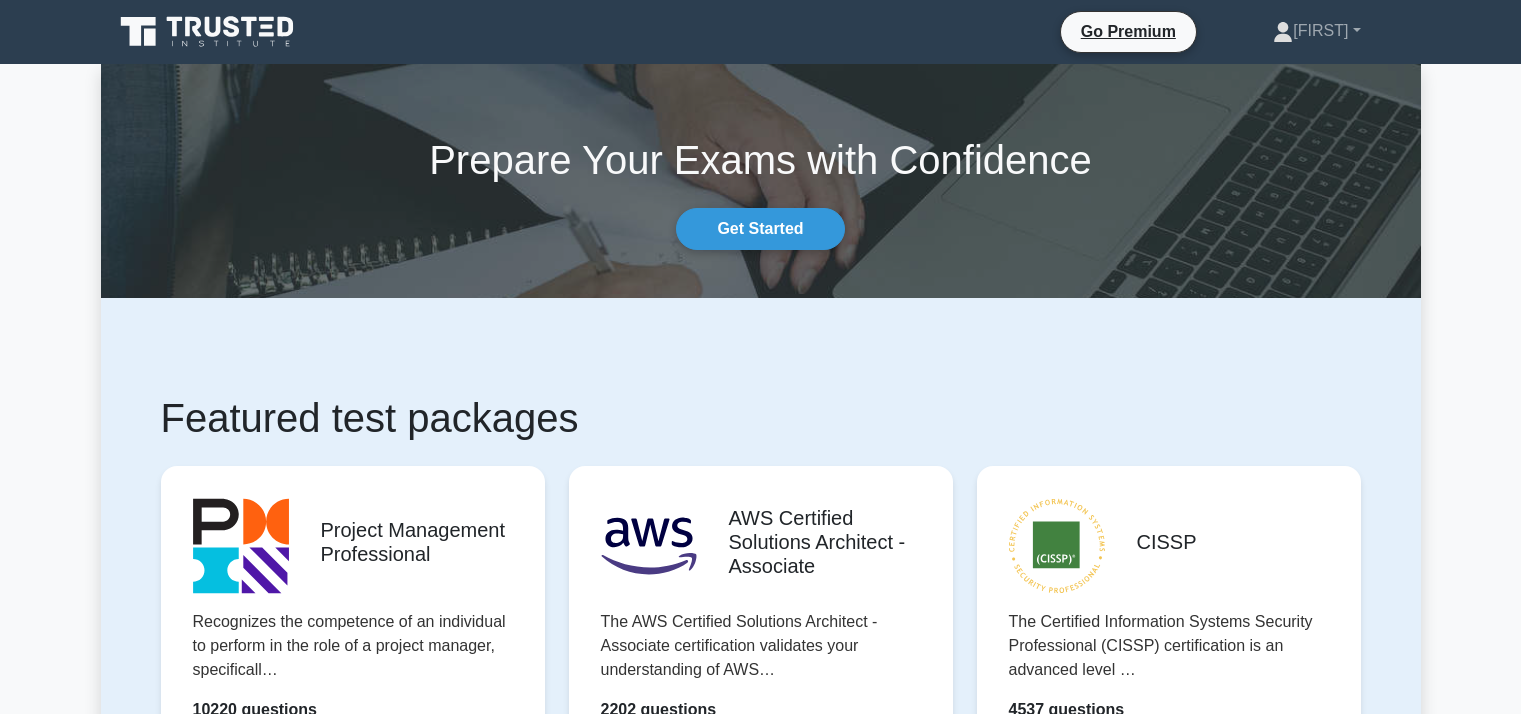 scroll, scrollTop: 0, scrollLeft: 0, axis: both 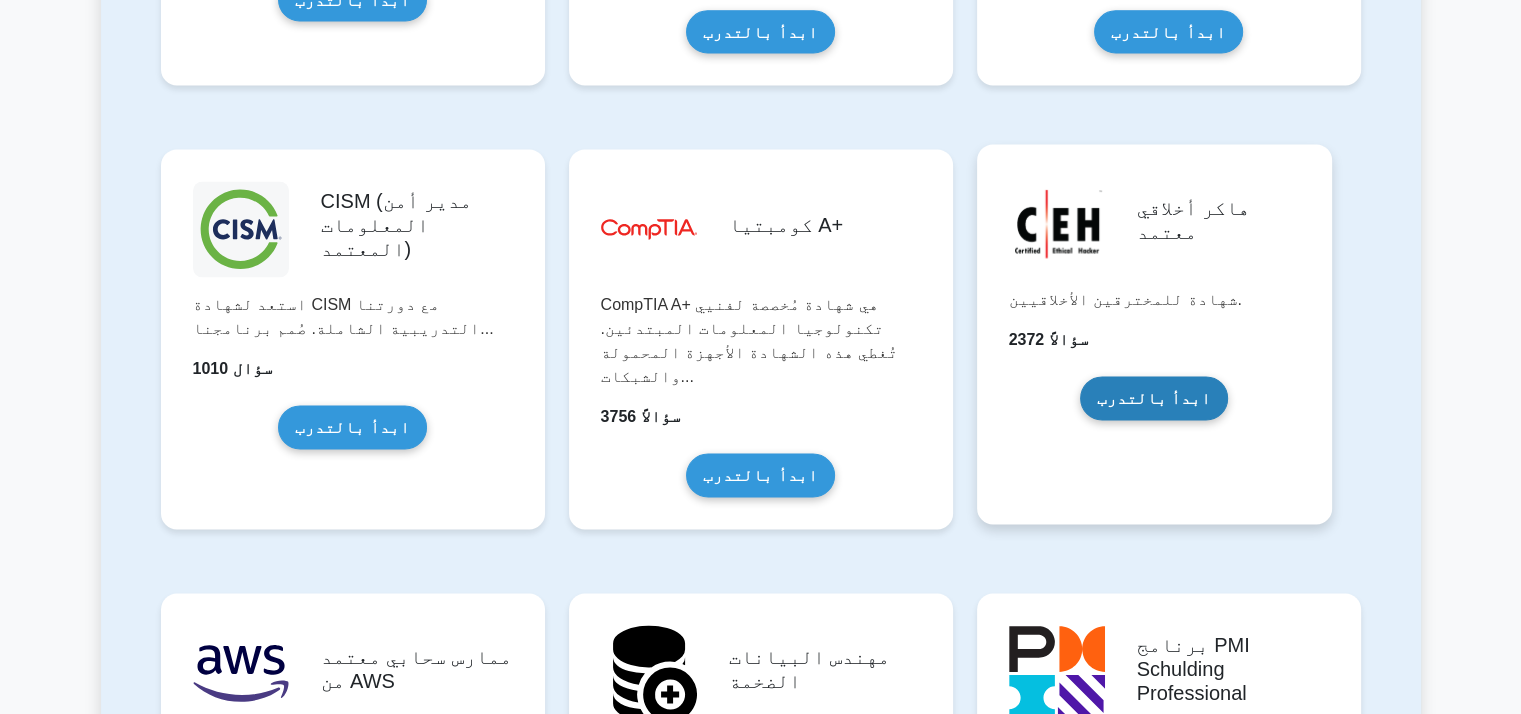 click on "ابدأ بالتدرب" at bounding box center [1154, 397] 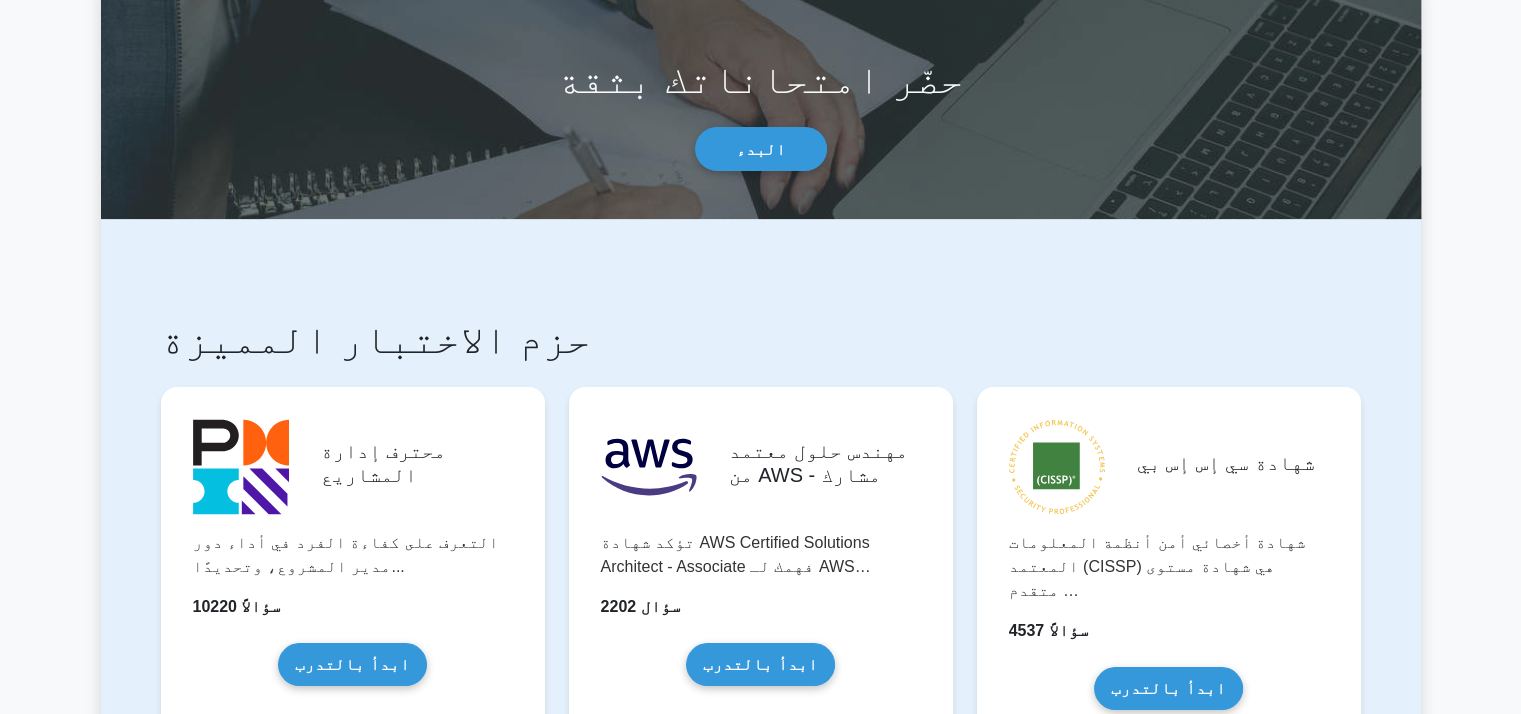 scroll, scrollTop: 0, scrollLeft: 0, axis: both 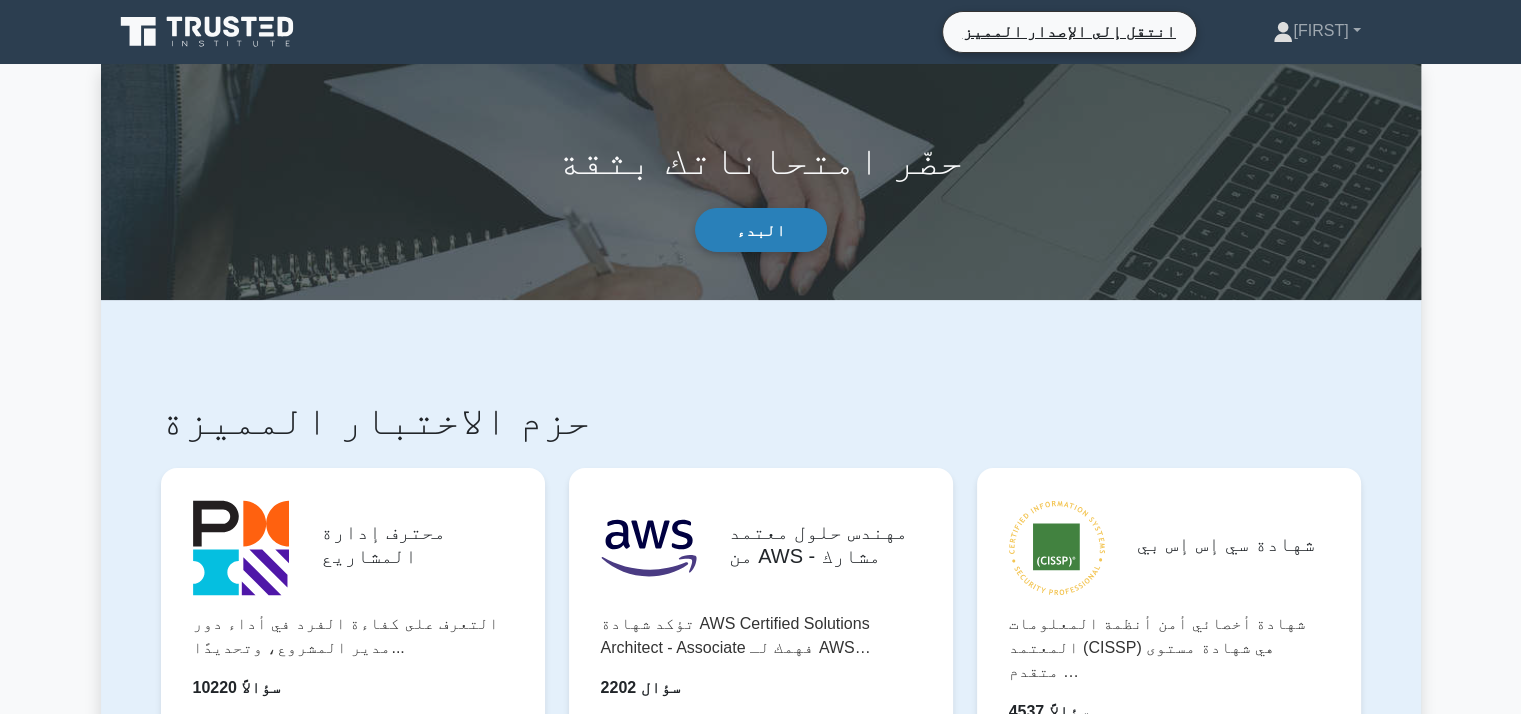 click on "البدء" at bounding box center (761, 229) 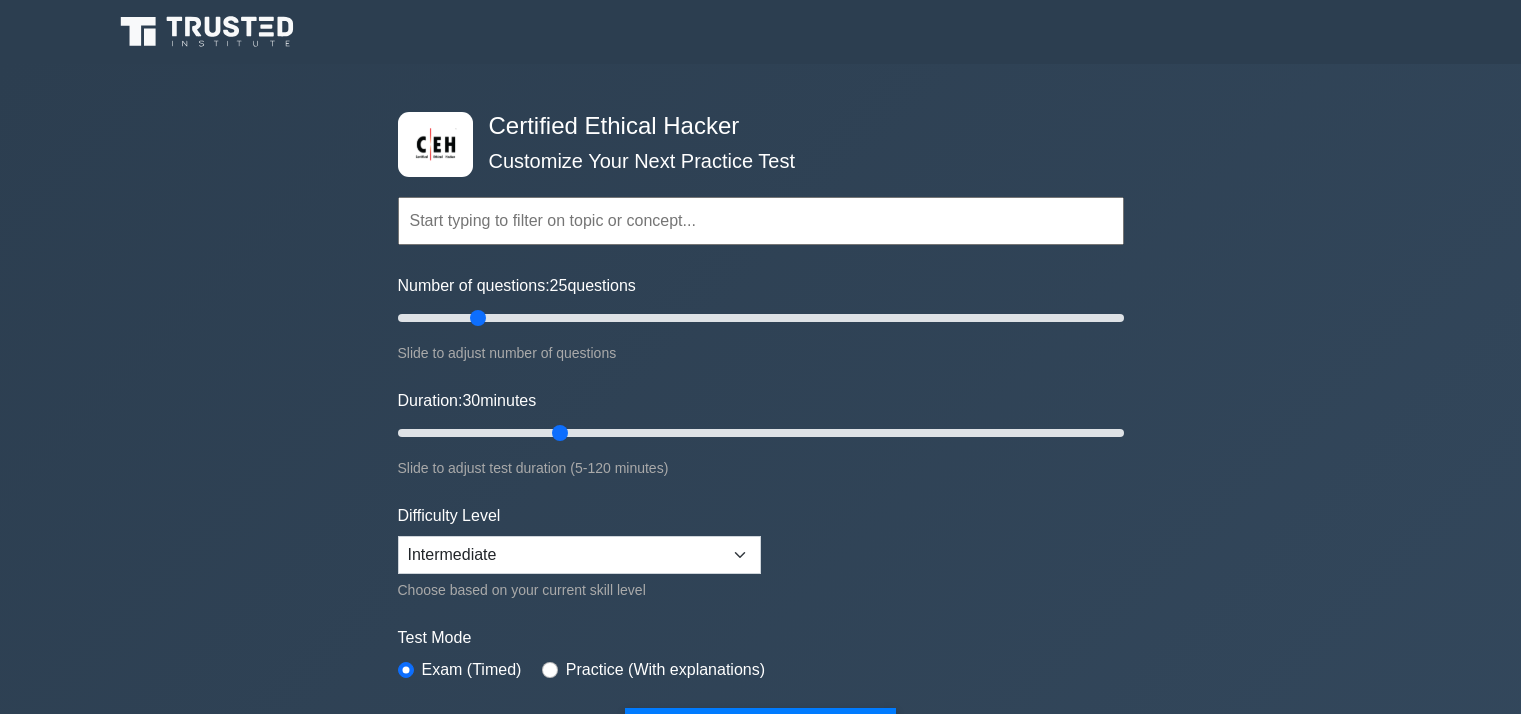 scroll, scrollTop: 0, scrollLeft: 0, axis: both 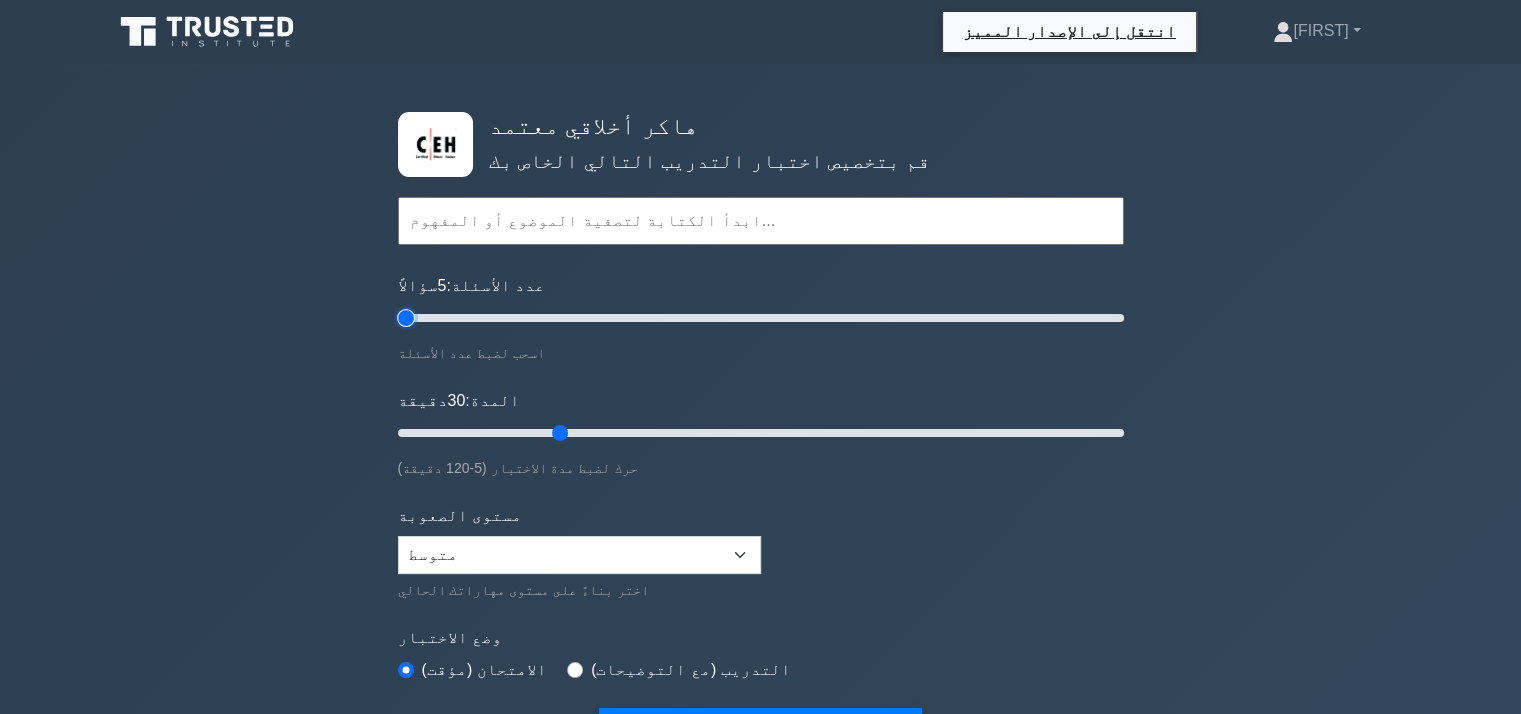 drag, startPoint x: 475, startPoint y: 317, endPoint x: 406, endPoint y: 335, distance: 71.30919 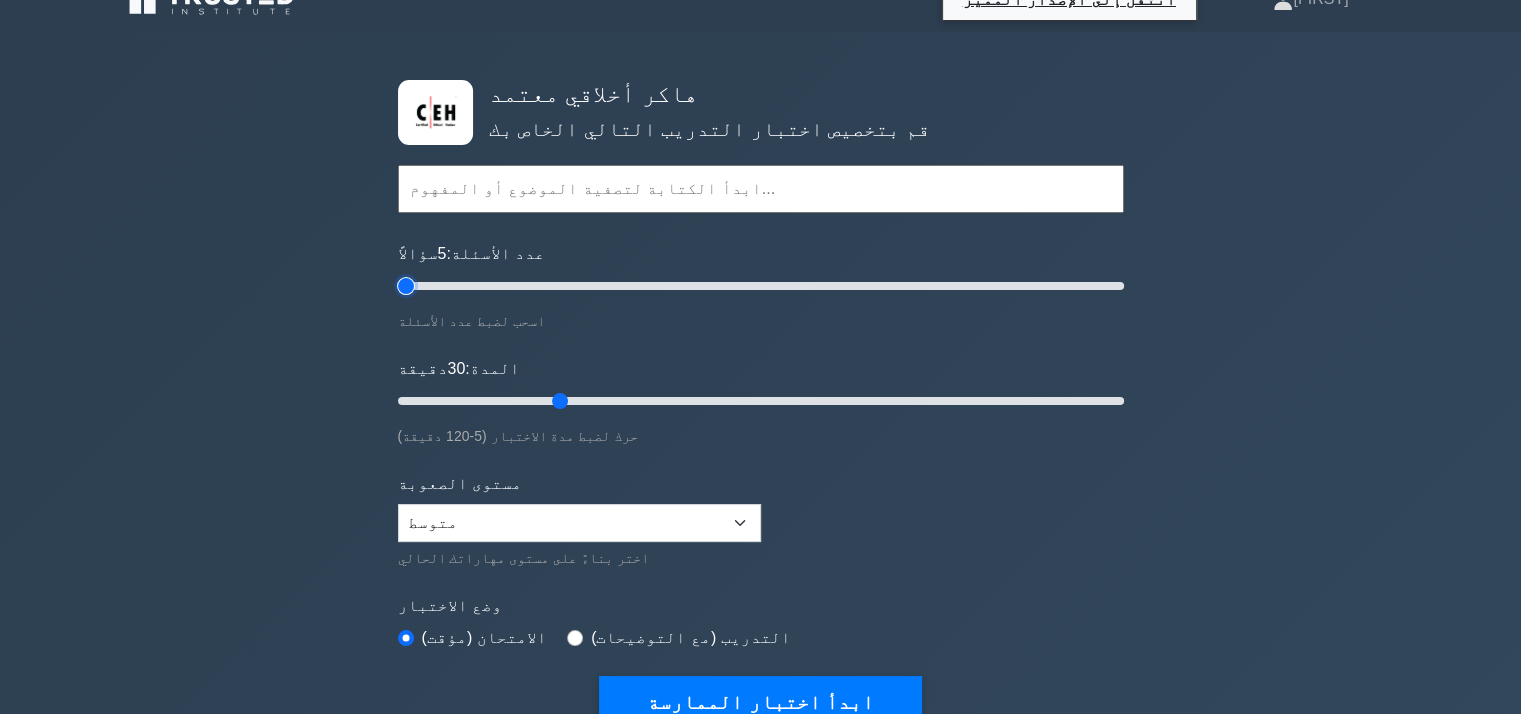 scroll, scrollTop: 0, scrollLeft: 0, axis: both 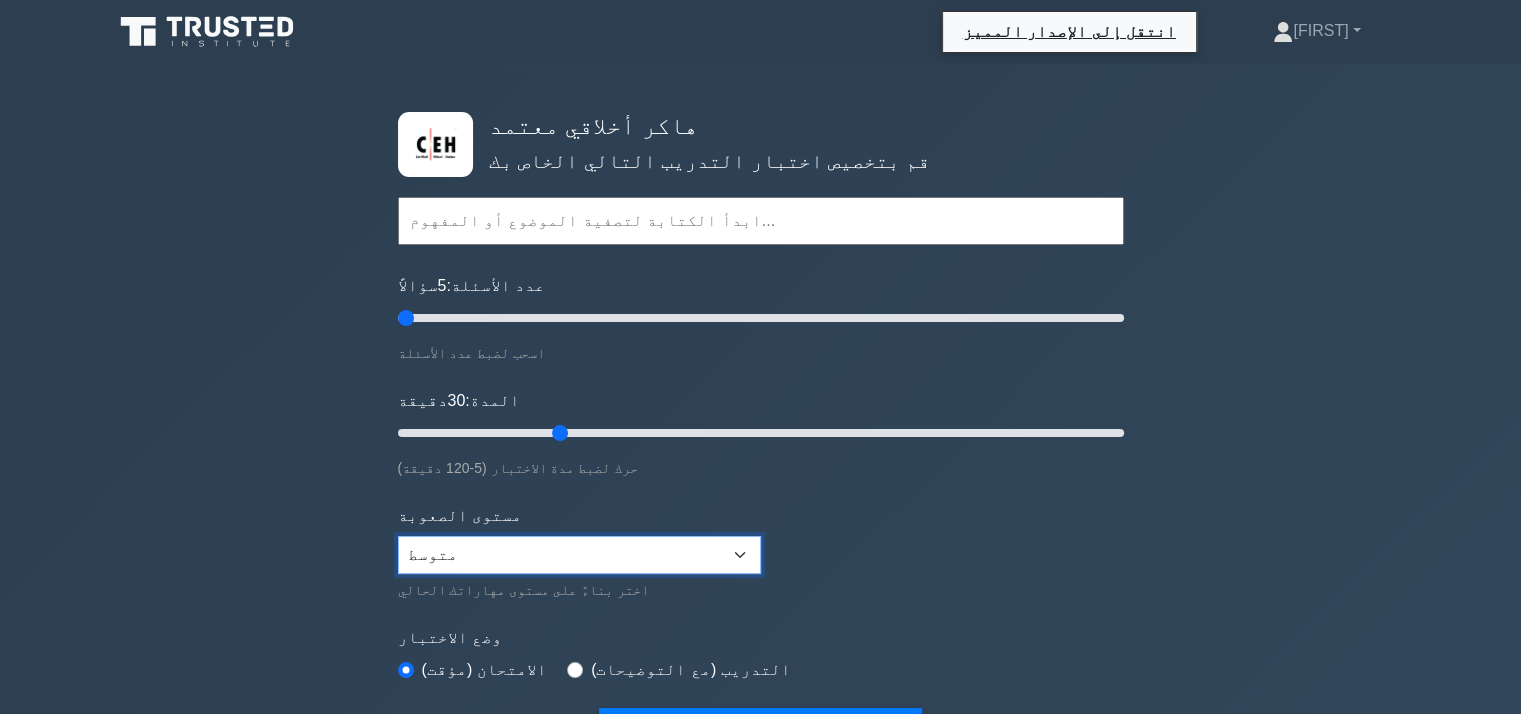 click on "مبتدئ
متوسط
خبير" at bounding box center [579, 555] 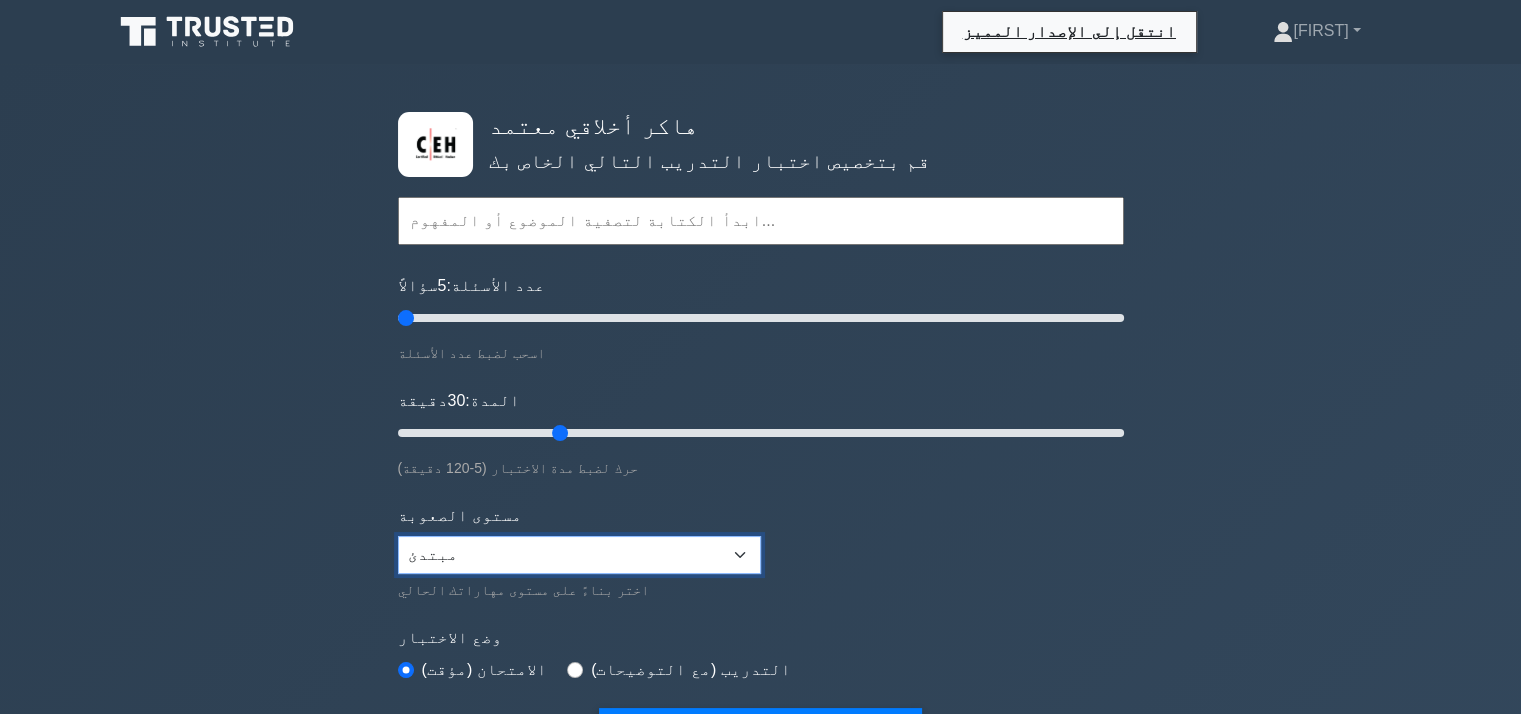 click on "مبتدئ
متوسط
خبير" at bounding box center (579, 555) 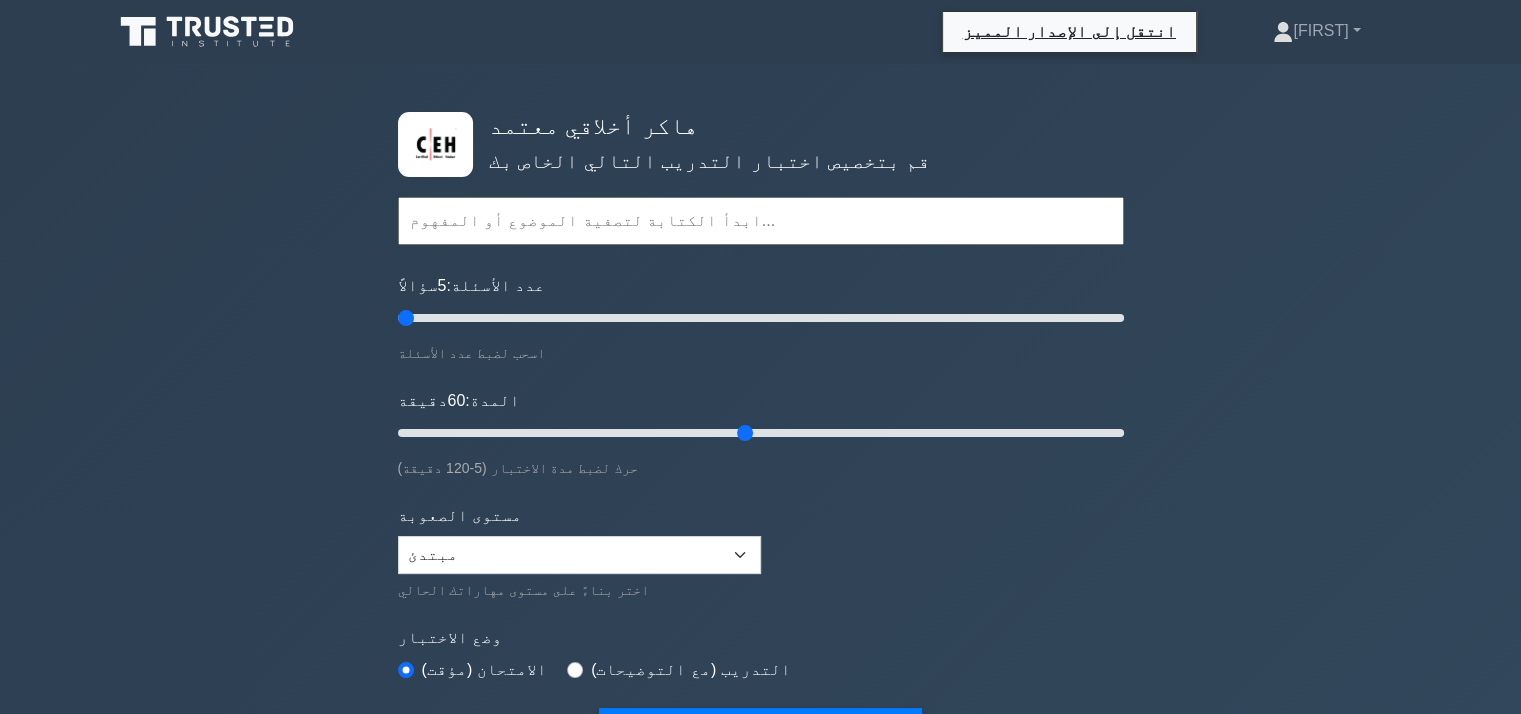 drag, startPoint x: 560, startPoint y: 428, endPoint x: 752, endPoint y: 427, distance: 192.00261 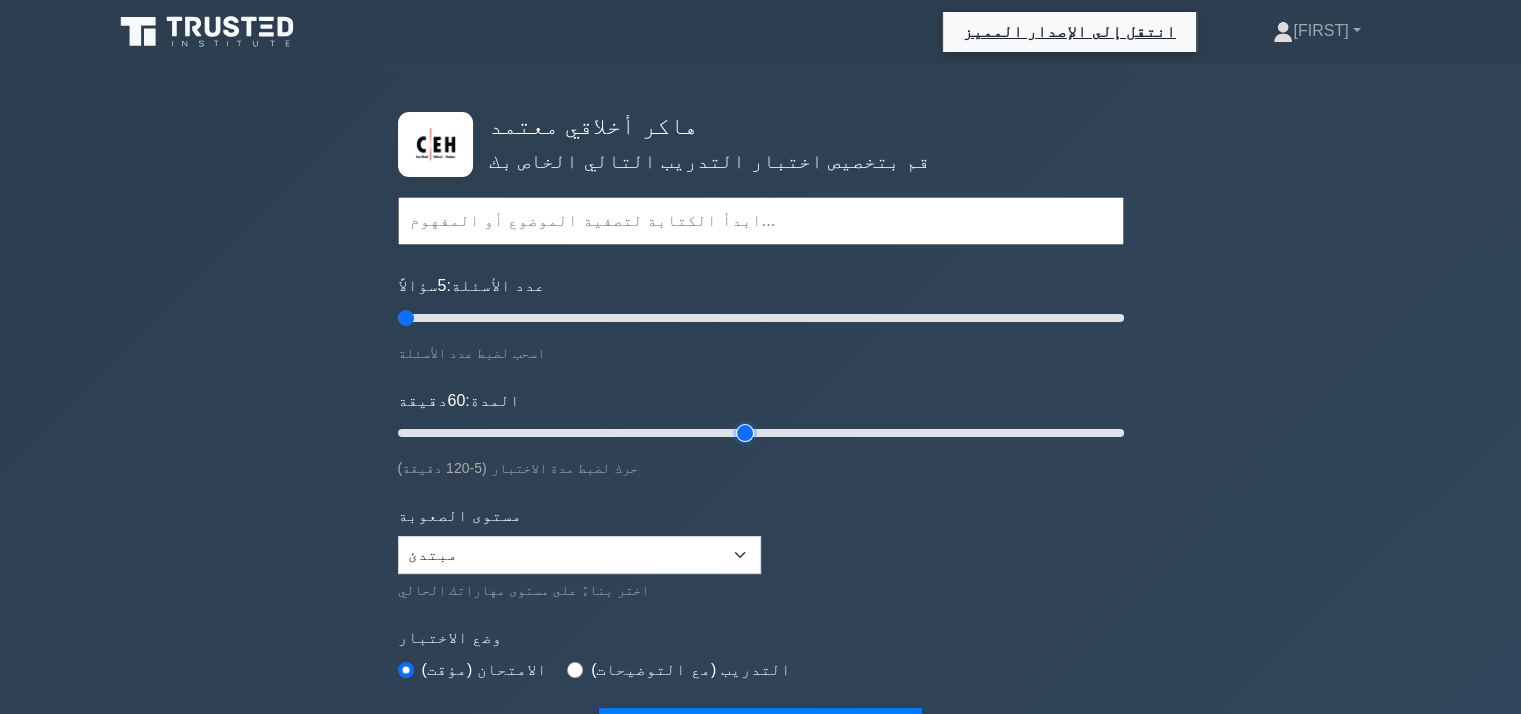 type on "60" 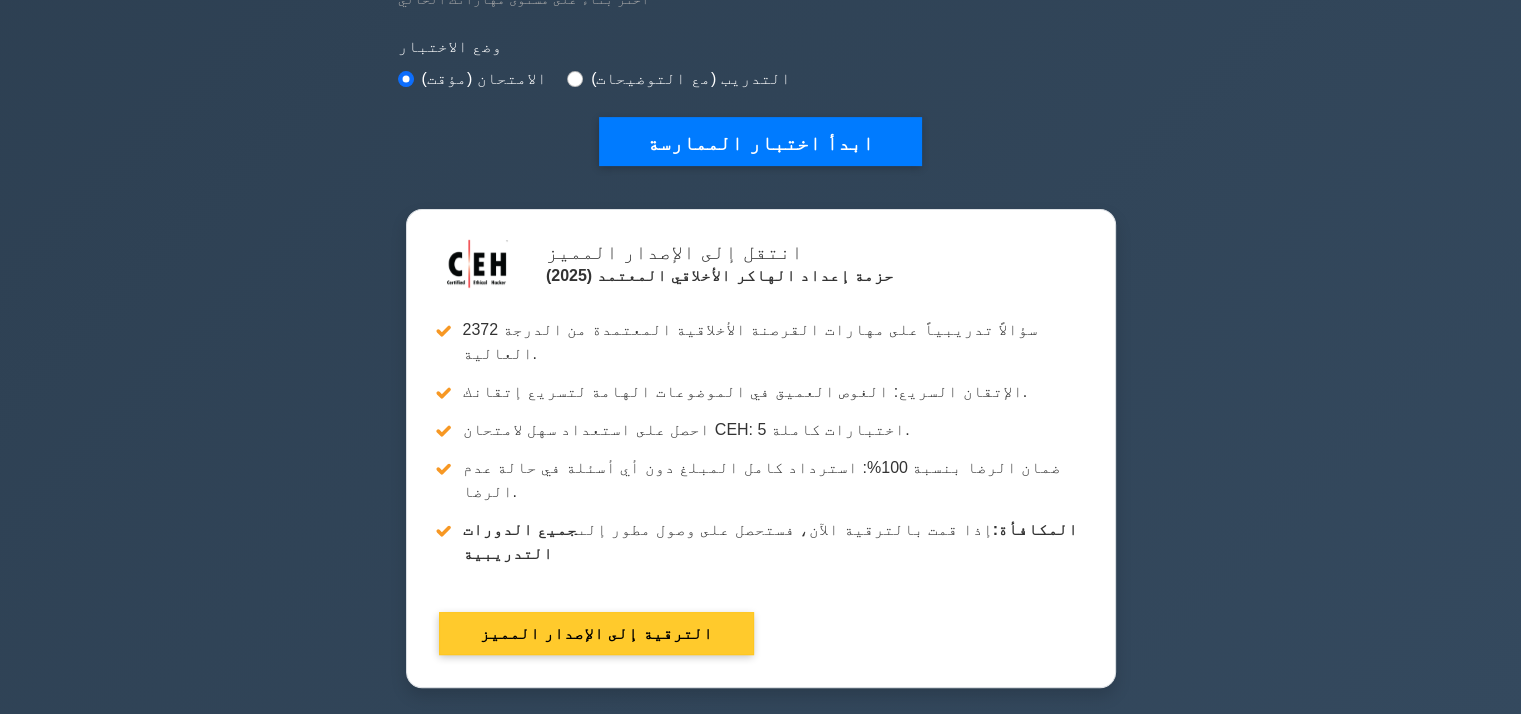 scroll, scrollTop: 757, scrollLeft: 0, axis: vertical 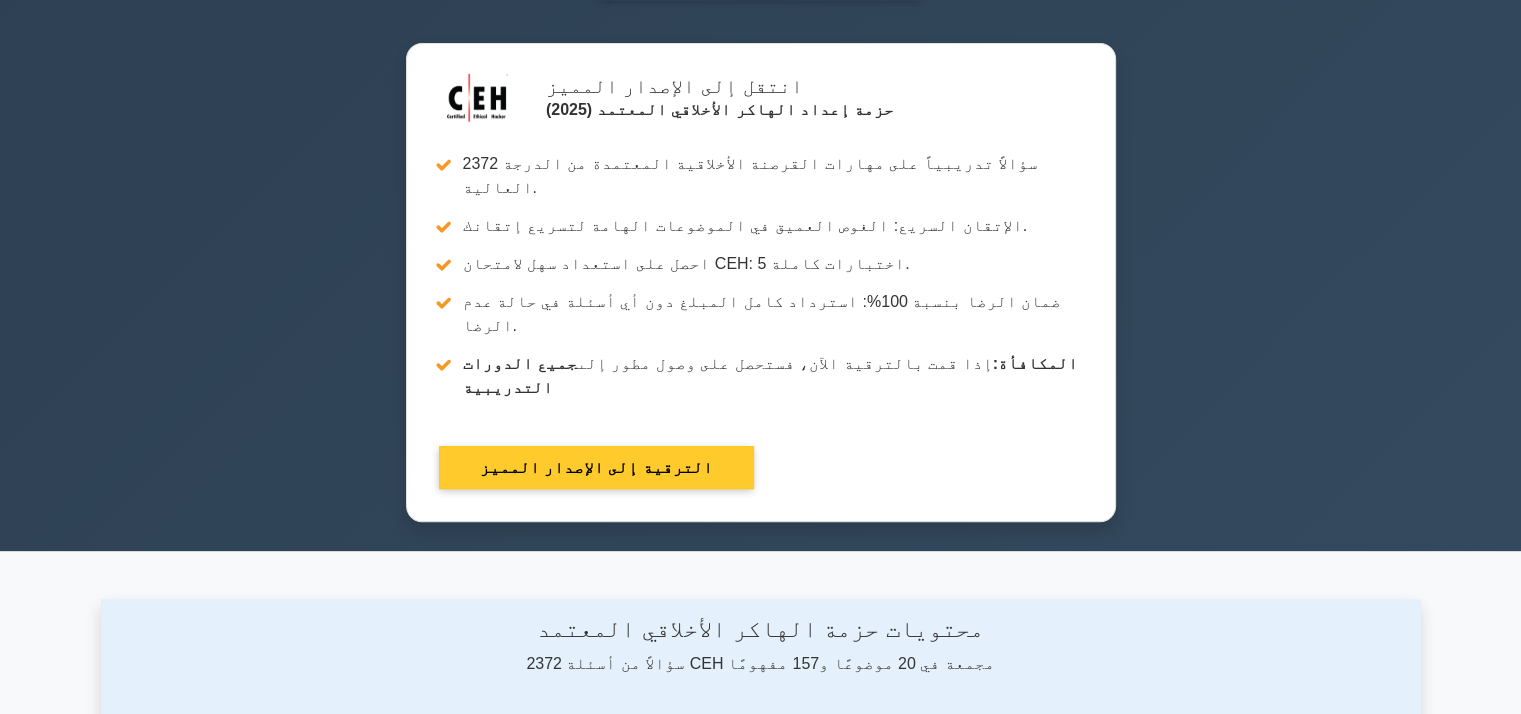 click on "الترقية إلى الإصدار المميز" at bounding box center (596, 467) 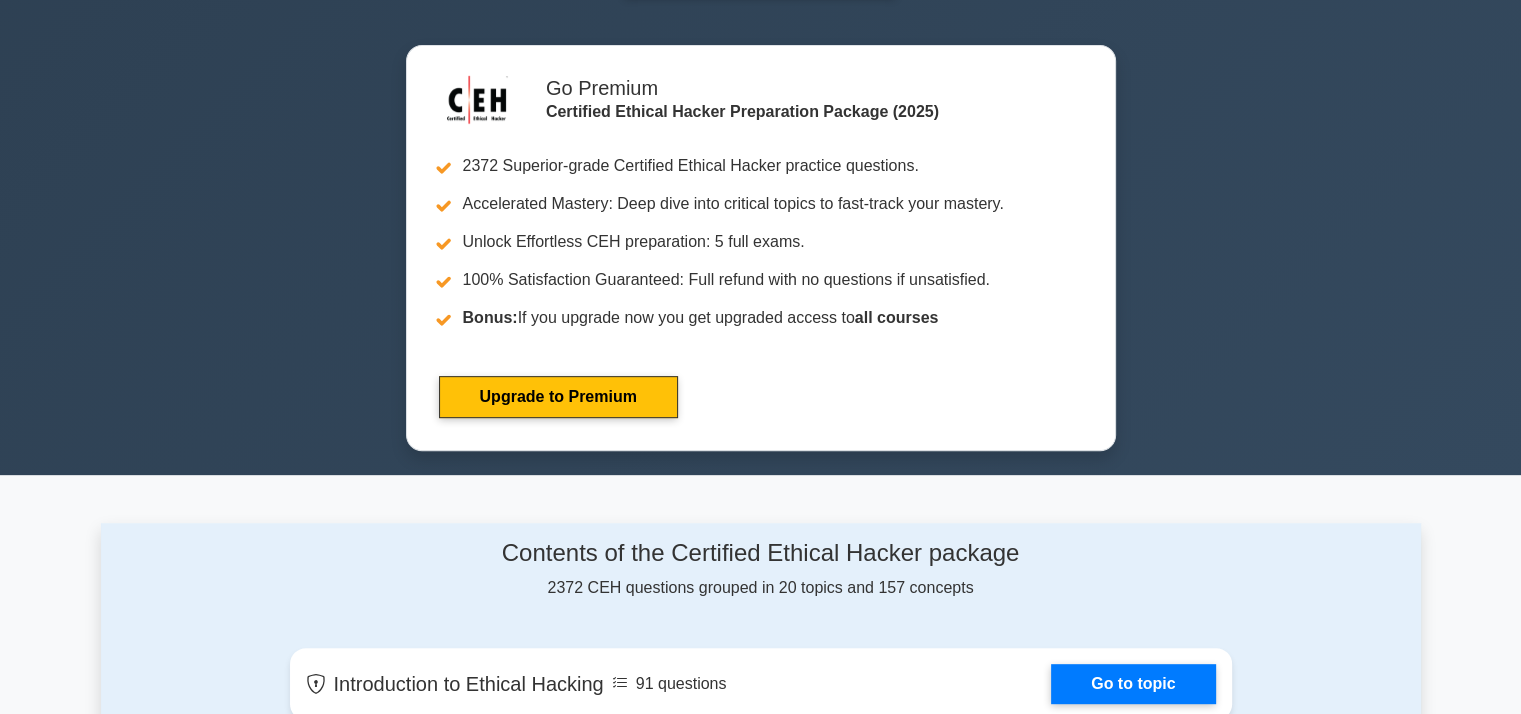 scroll, scrollTop: 1257, scrollLeft: 0, axis: vertical 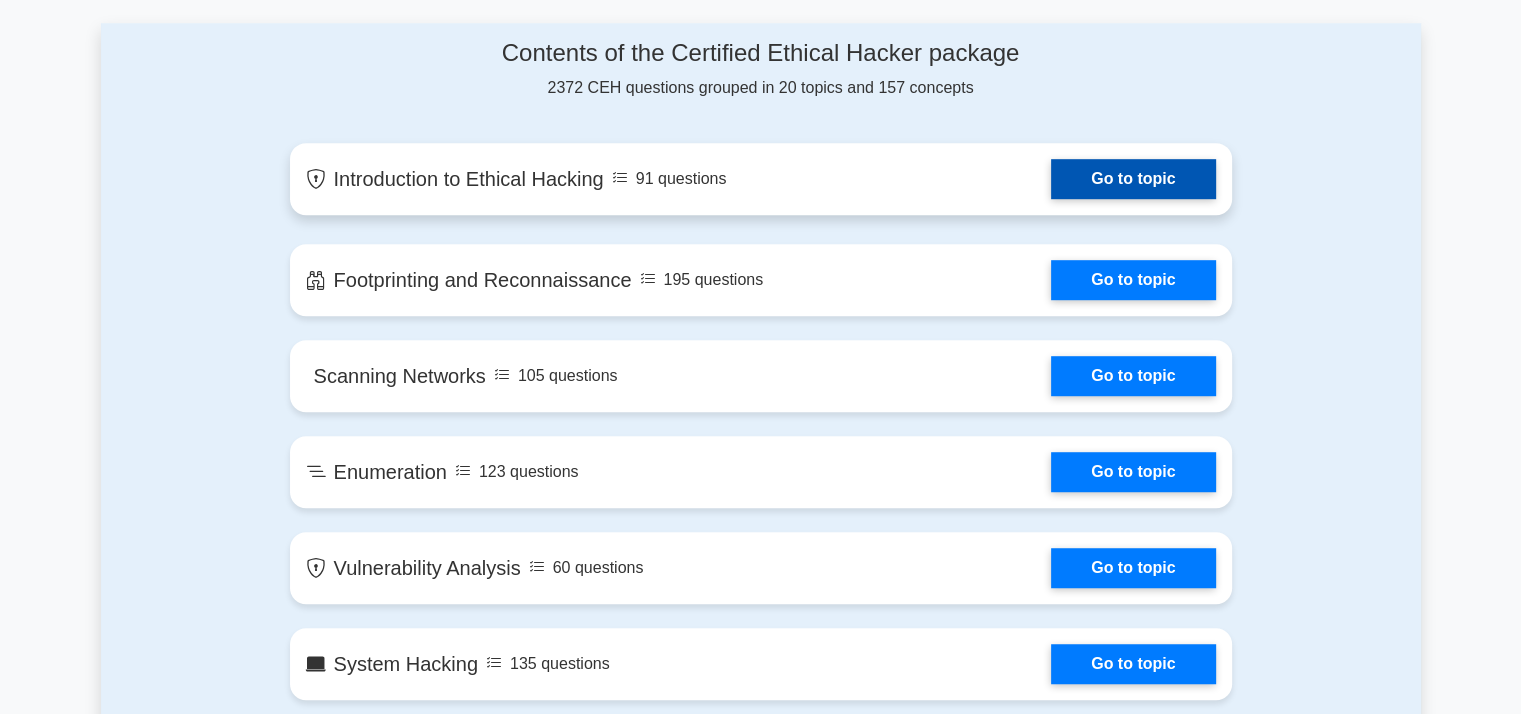 click on "Go to topic" at bounding box center [1133, 179] 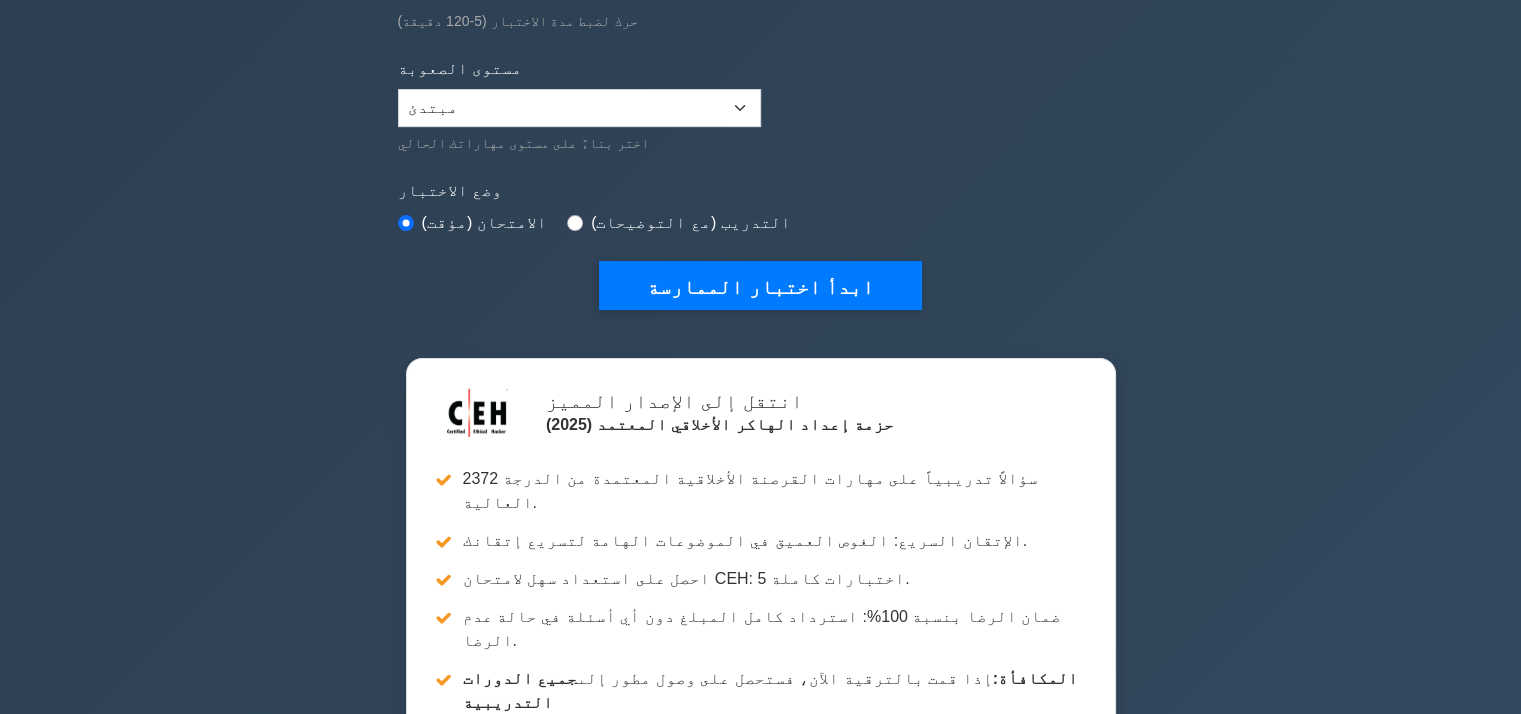 scroll, scrollTop: 266, scrollLeft: 0, axis: vertical 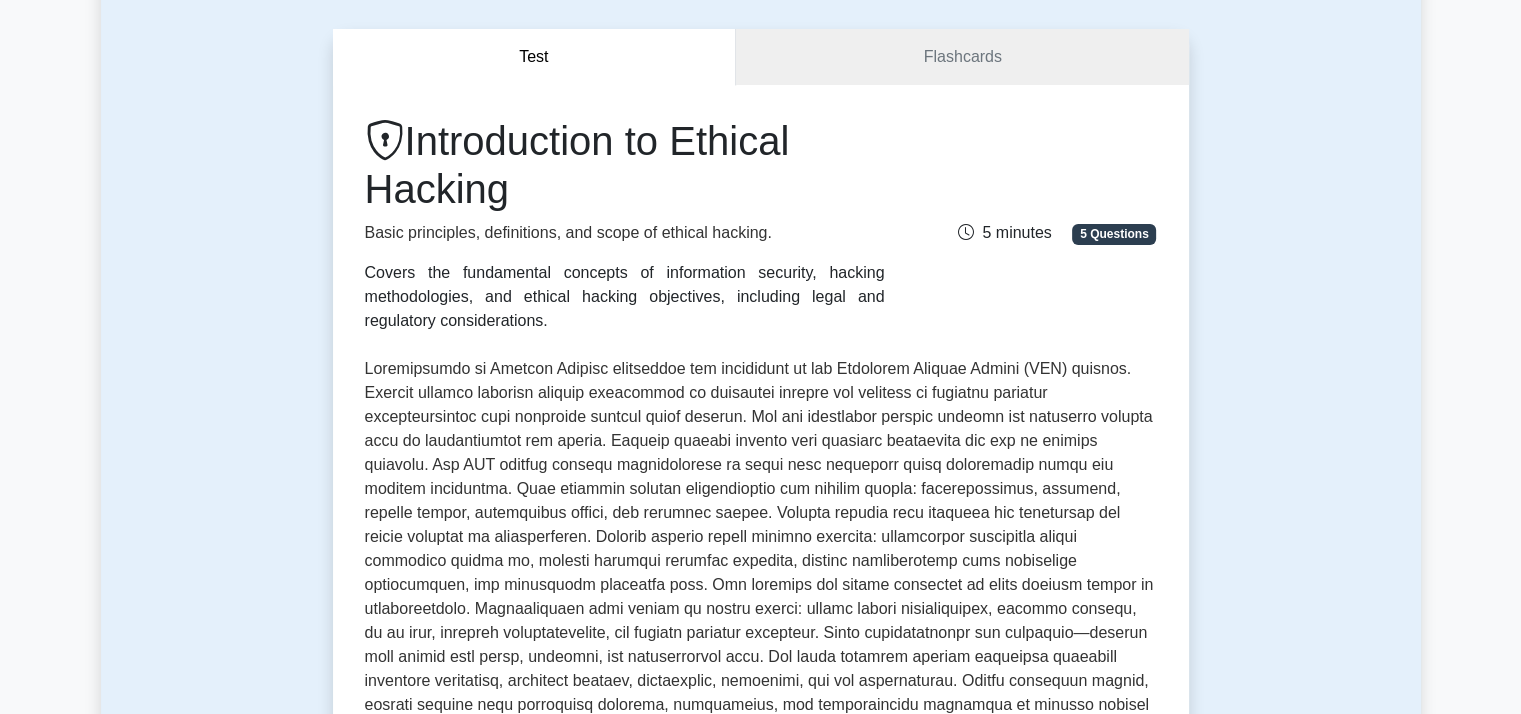 drag, startPoint x: 952, startPoint y: 180, endPoint x: 1016, endPoint y: 111, distance: 94.11163 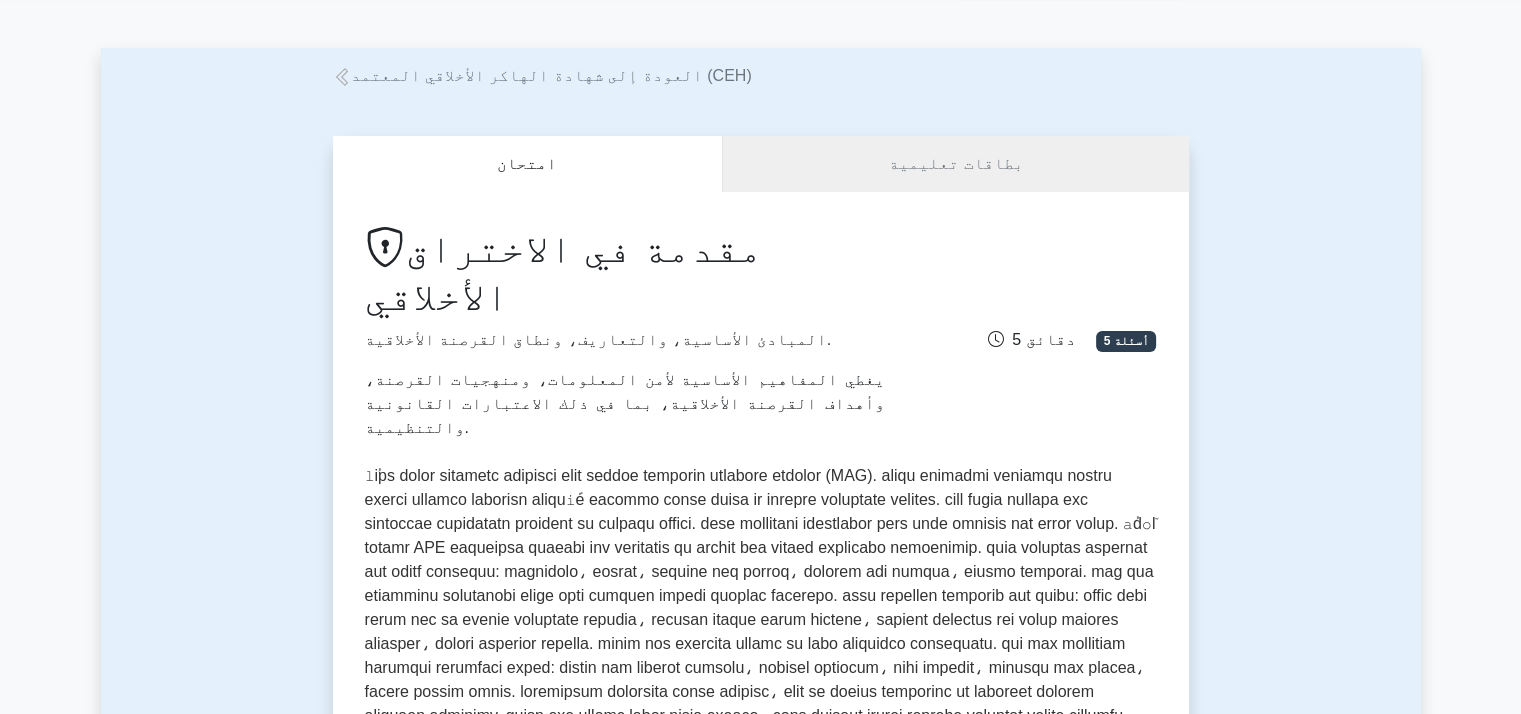 scroll, scrollTop: 0, scrollLeft: 0, axis: both 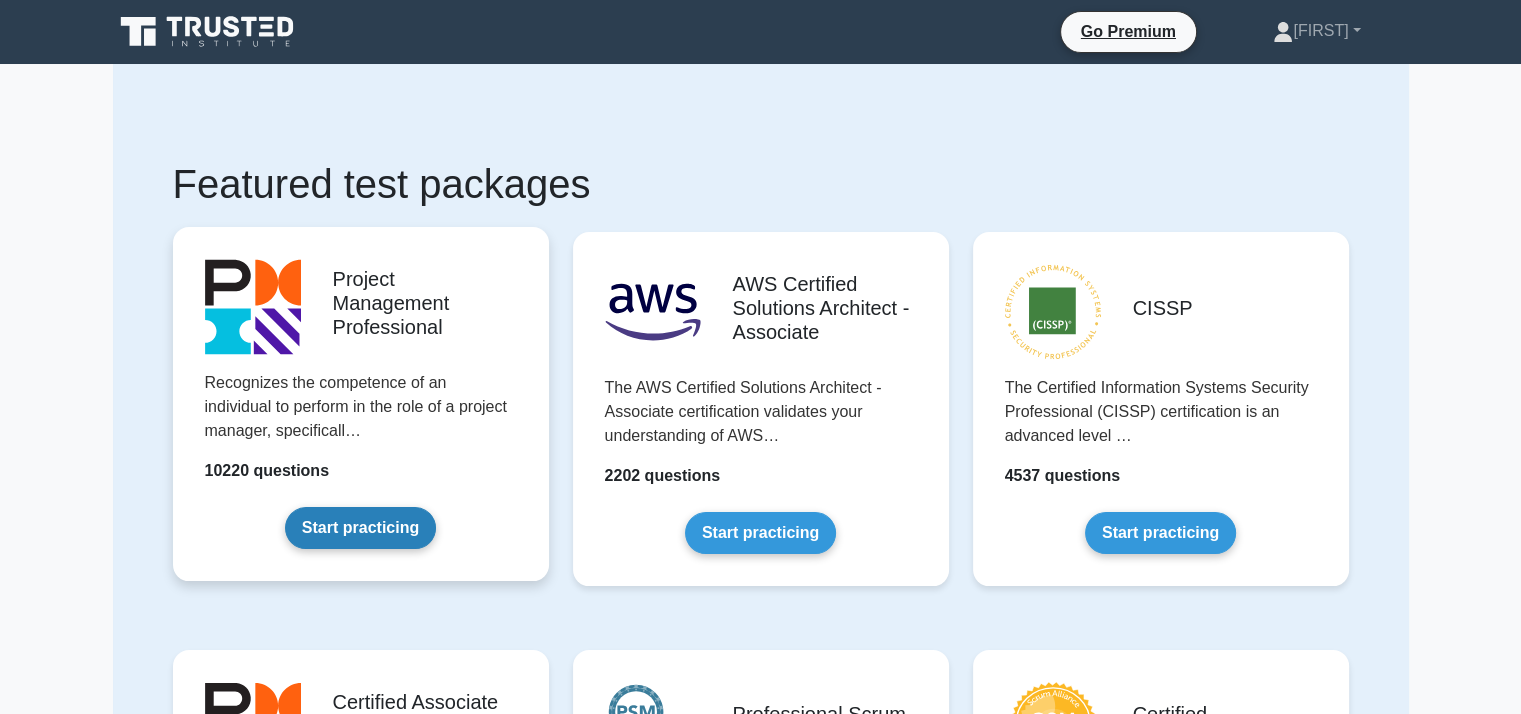 click on "Start practicing" at bounding box center (360, 528) 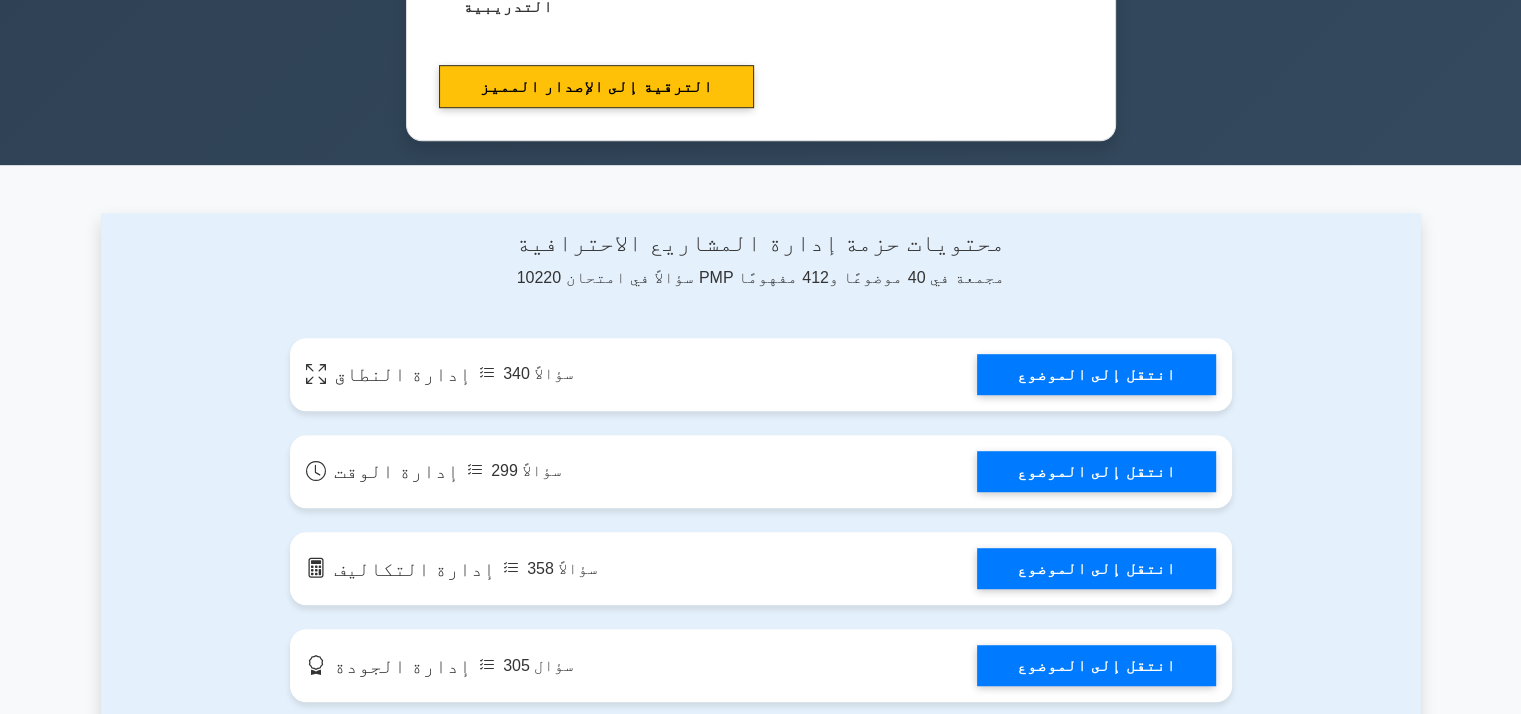 scroll, scrollTop: 1010, scrollLeft: 0, axis: vertical 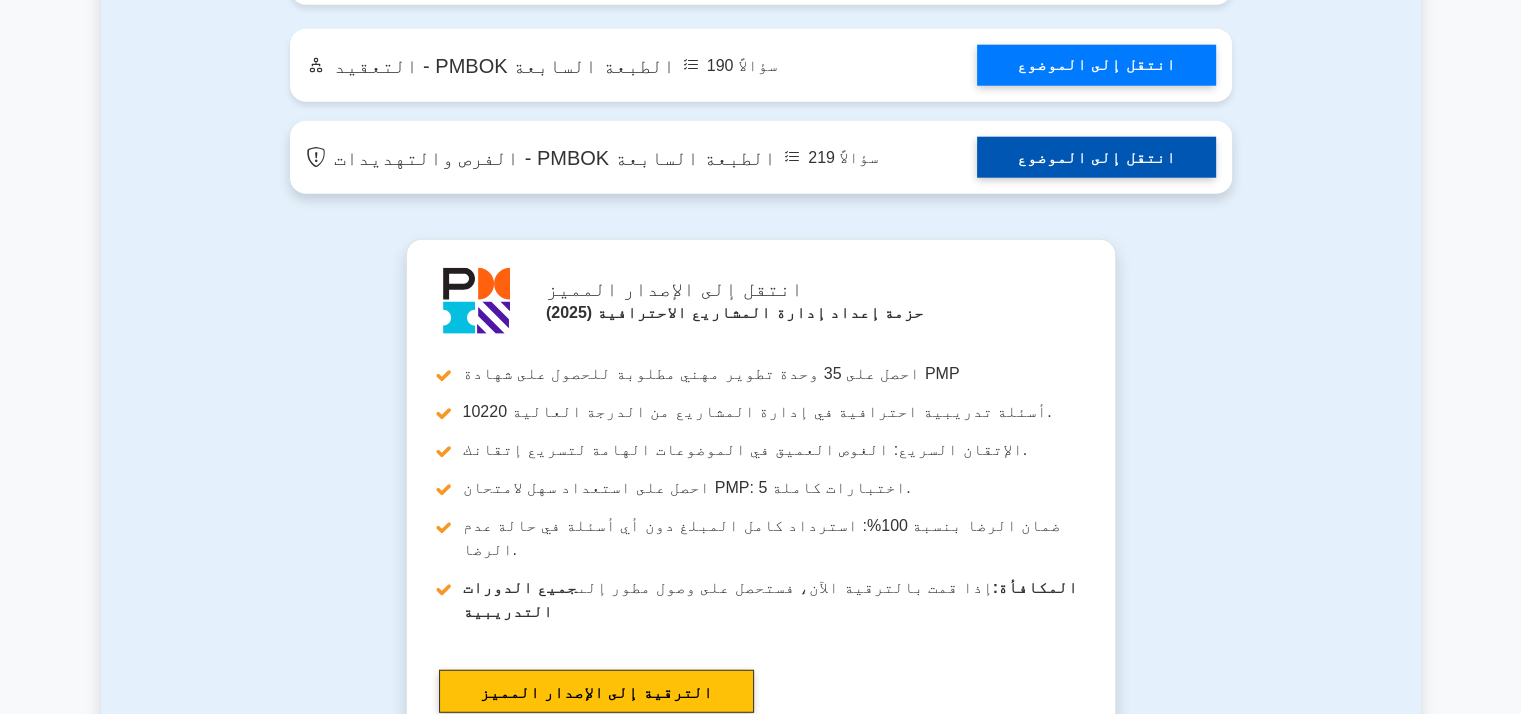 click on "انتقل إلى الموضوع" at bounding box center (1096, 157) 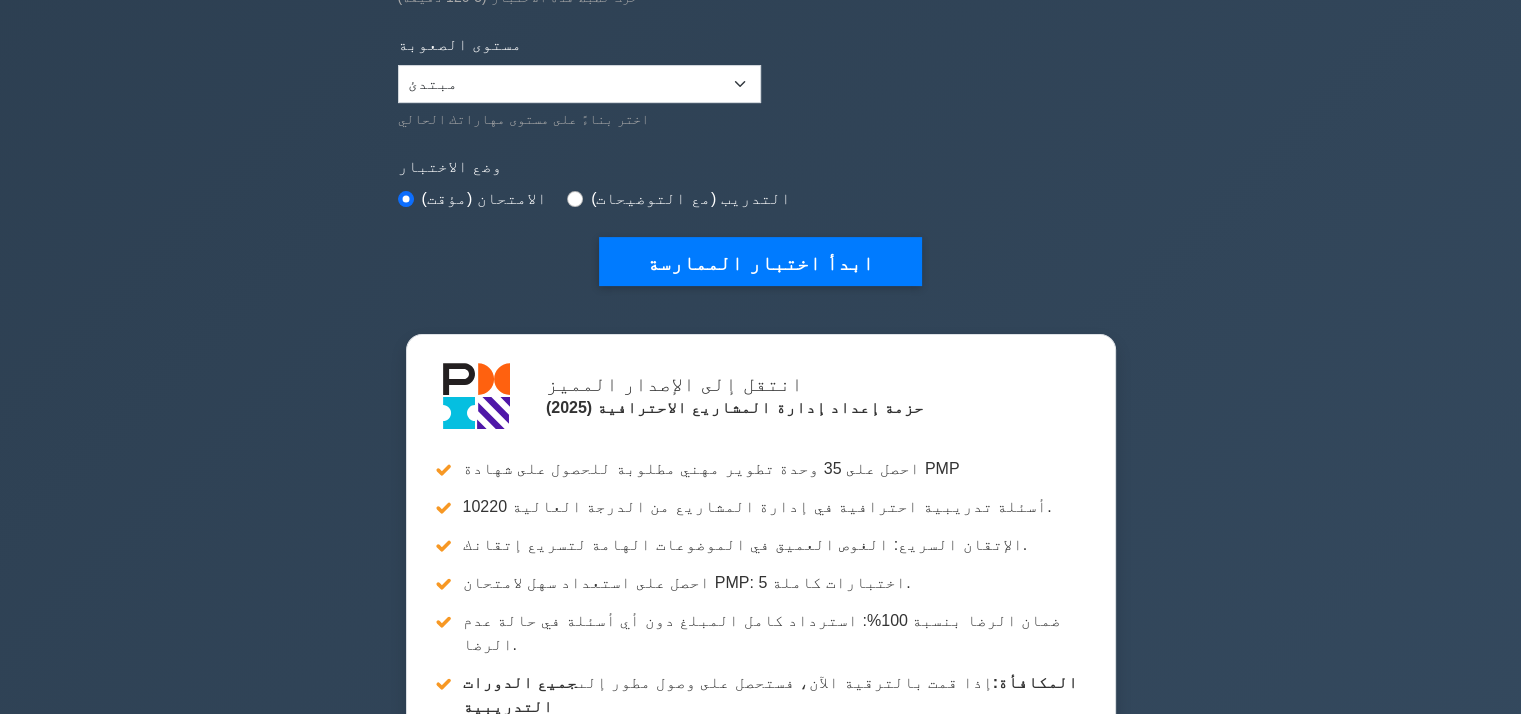 scroll, scrollTop: 0, scrollLeft: 0, axis: both 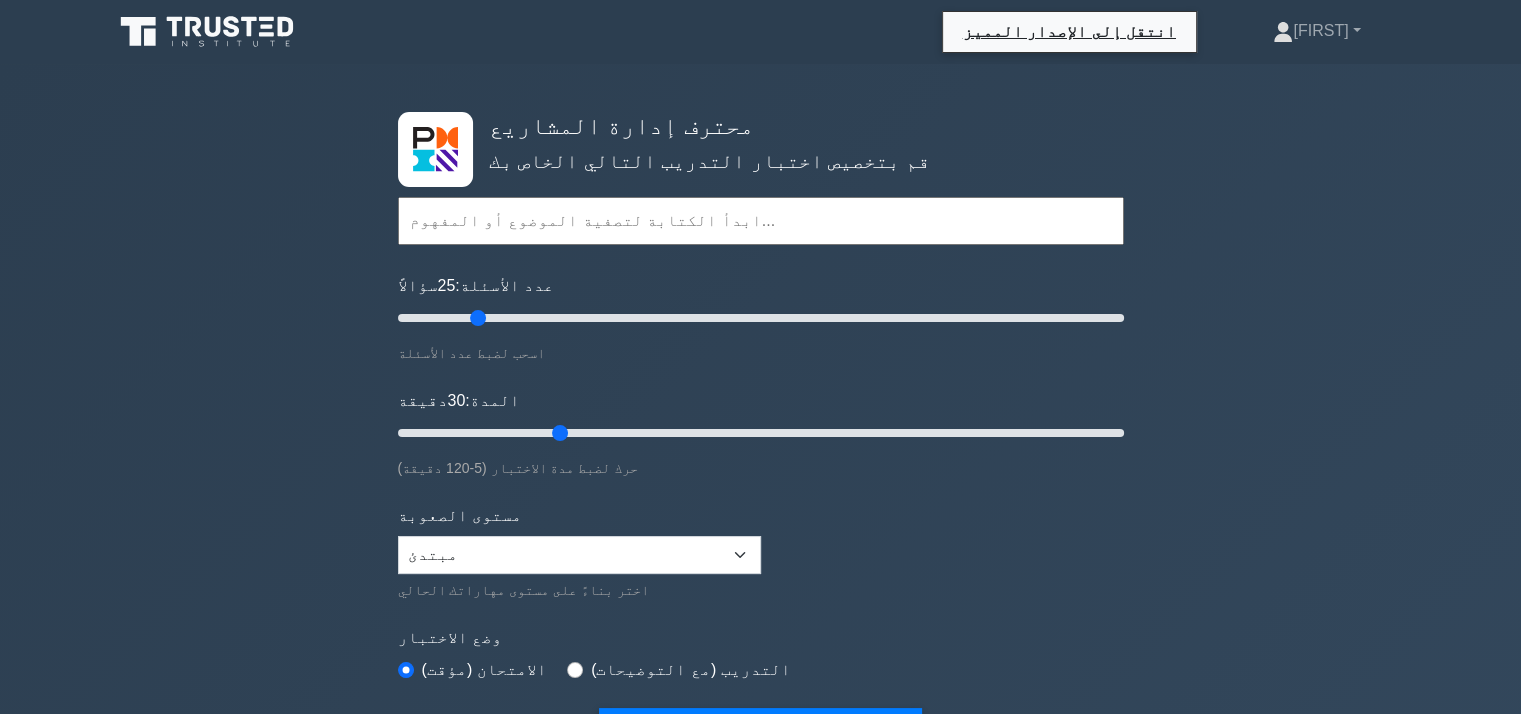 click 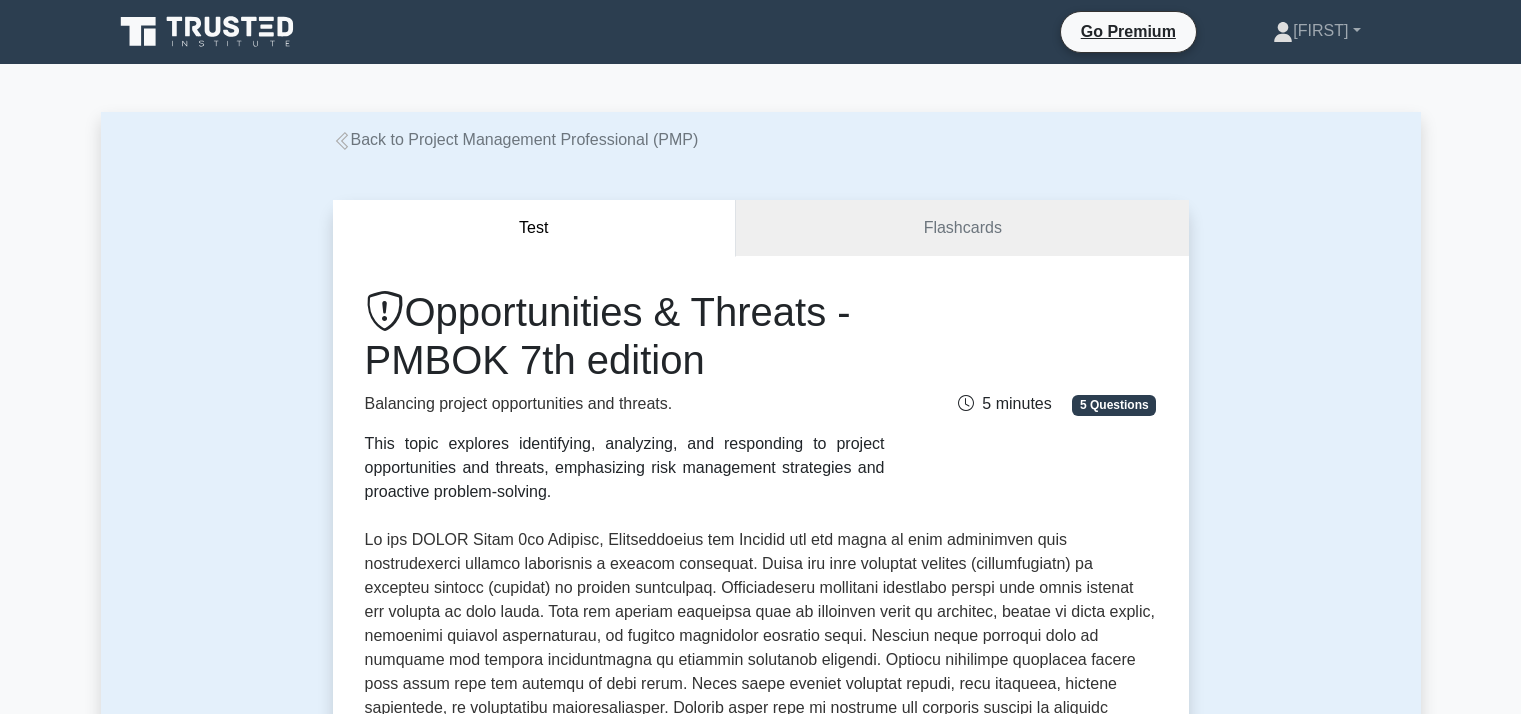 scroll, scrollTop: 0, scrollLeft: 0, axis: both 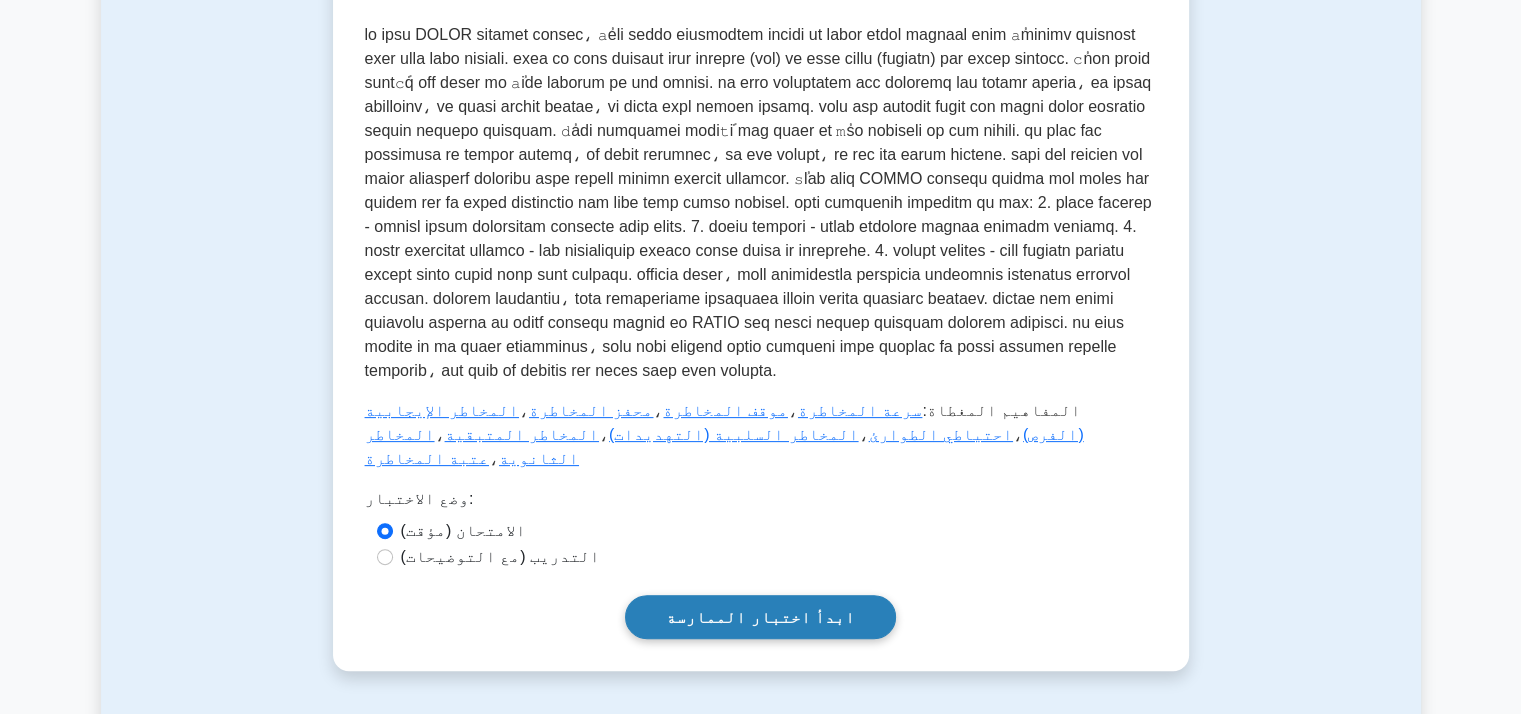 click on "ابدأ اختبار الممارسة" at bounding box center (760, 617) 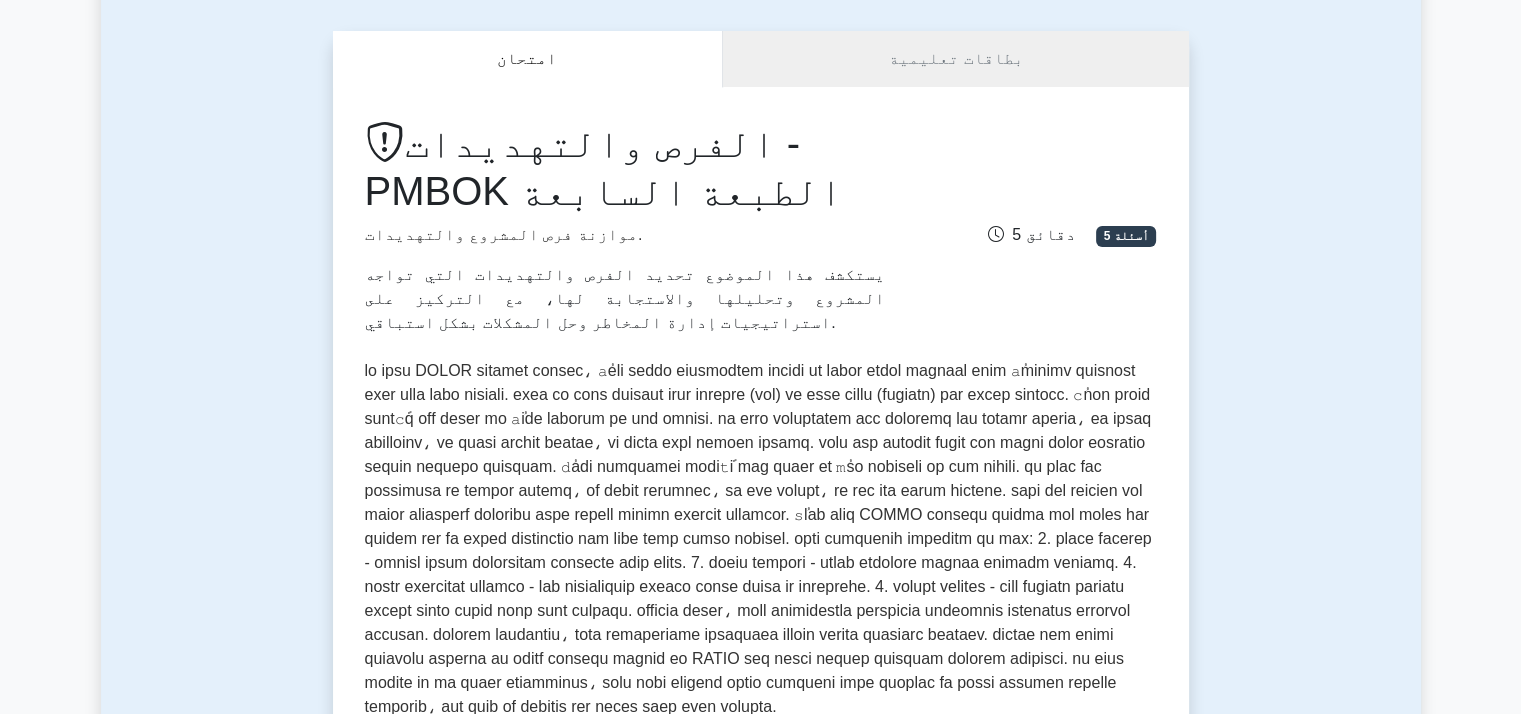 scroll, scrollTop: 0, scrollLeft: 0, axis: both 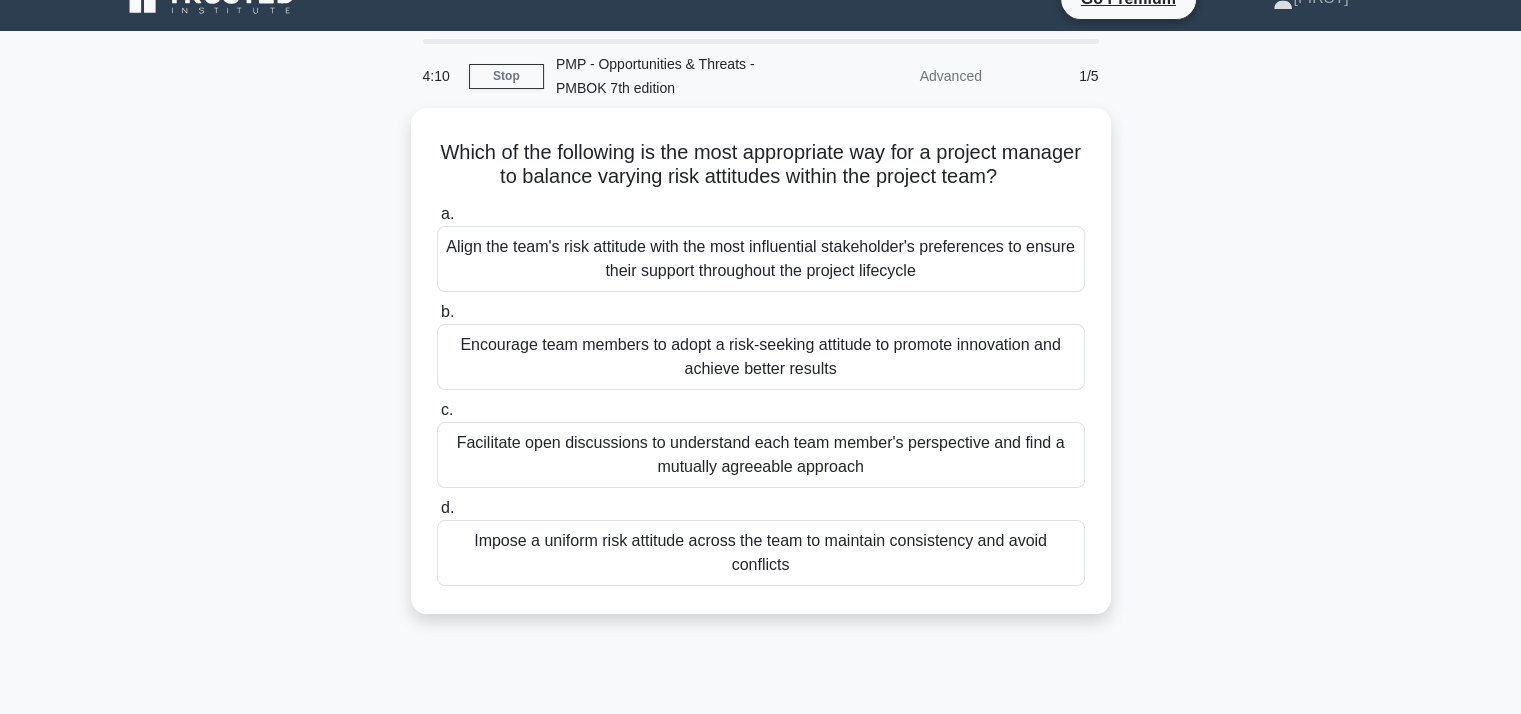 click on "Which of the following is the most appropriate way for a project manager to balance varying risk attitudes within the project team?
.spinner_0XTQ{transform-origin:center;animation:spinner_y6GP .75s linear infinite}@keyframes spinner_y6GP{100%{transform:rotate(360deg)}}
a.
b.
c. d." at bounding box center [761, 373] 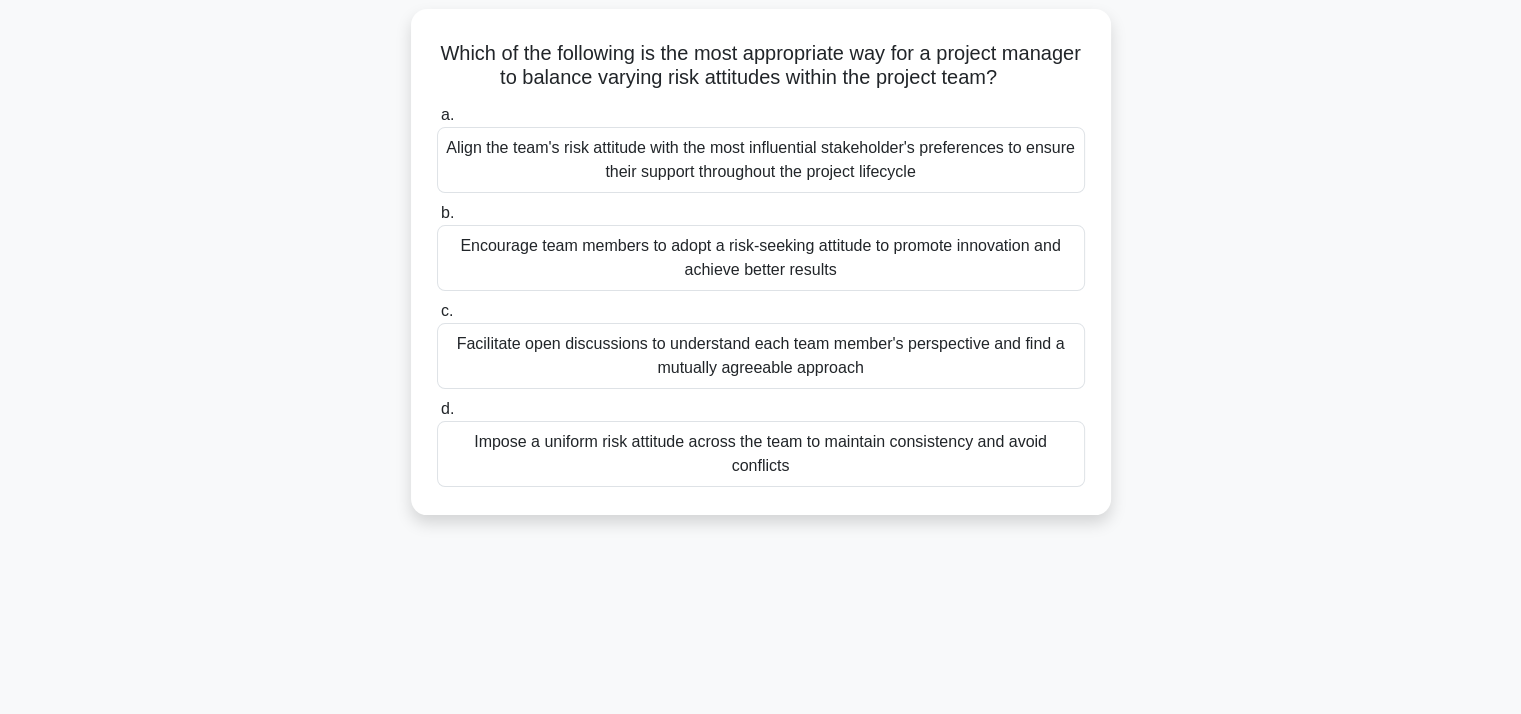 scroll, scrollTop: 33, scrollLeft: 0, axis: vertical 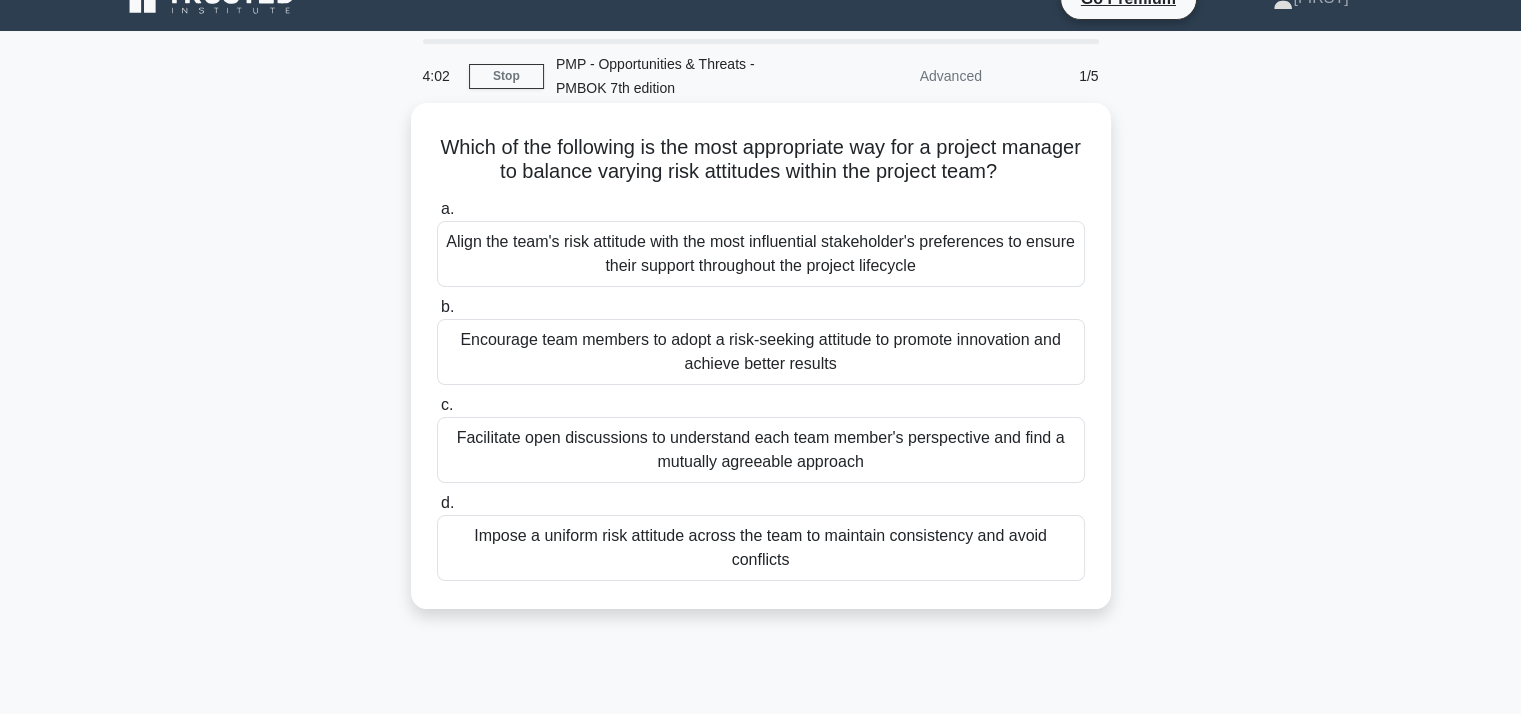 click on "d." at bounding box center (447, 502) 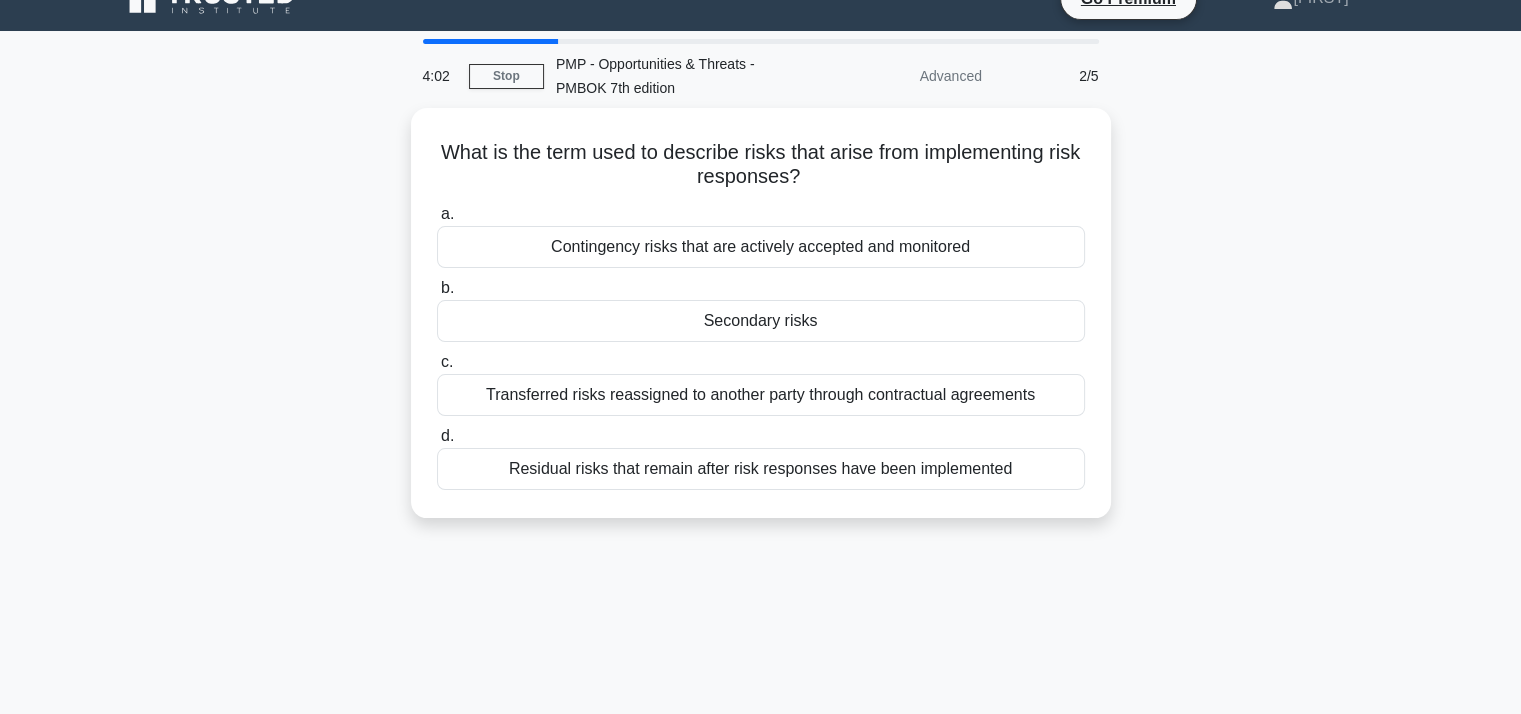 scroll, scrollTop: 0, scrollLeft: 0, axis: both 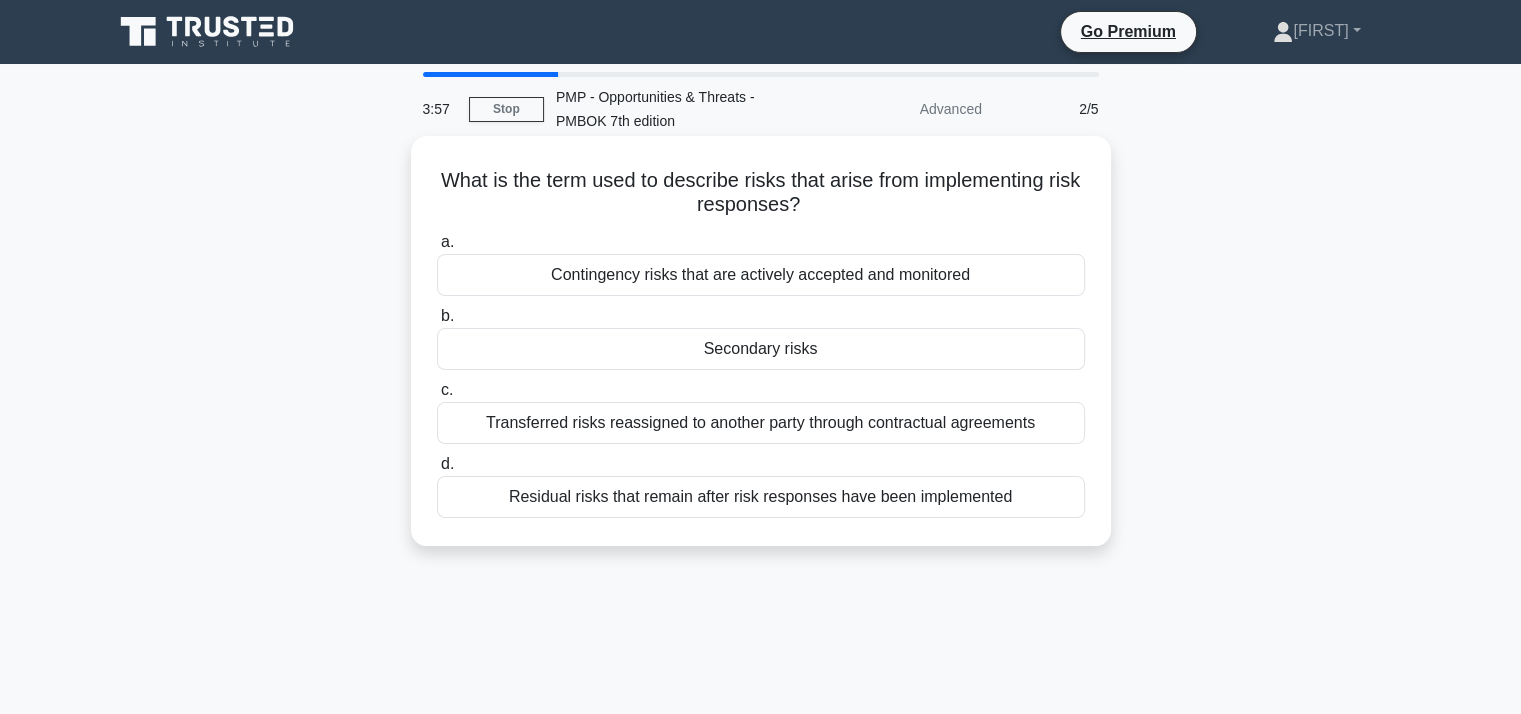click on "a." at bounding box center (447, 241) 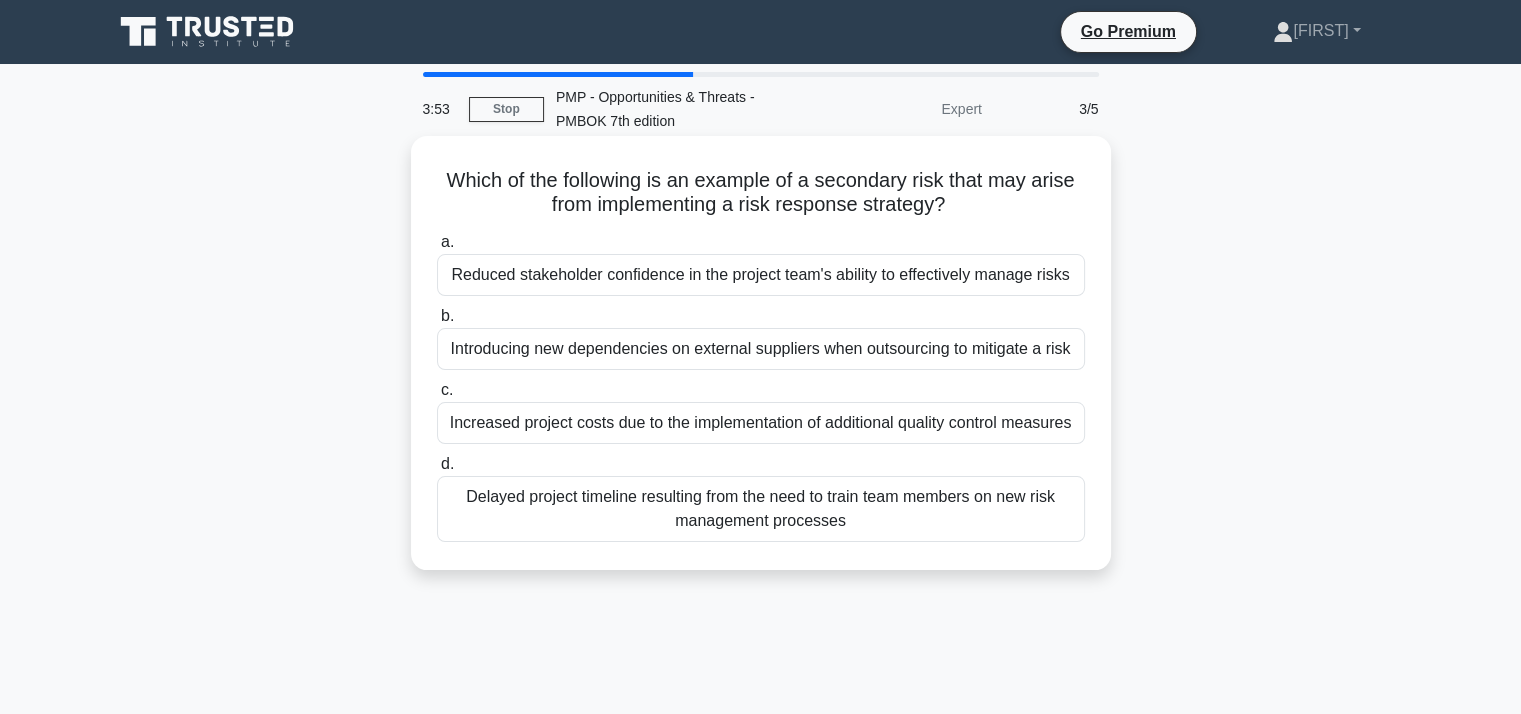 click on "a." at bounding box center [447, 241] 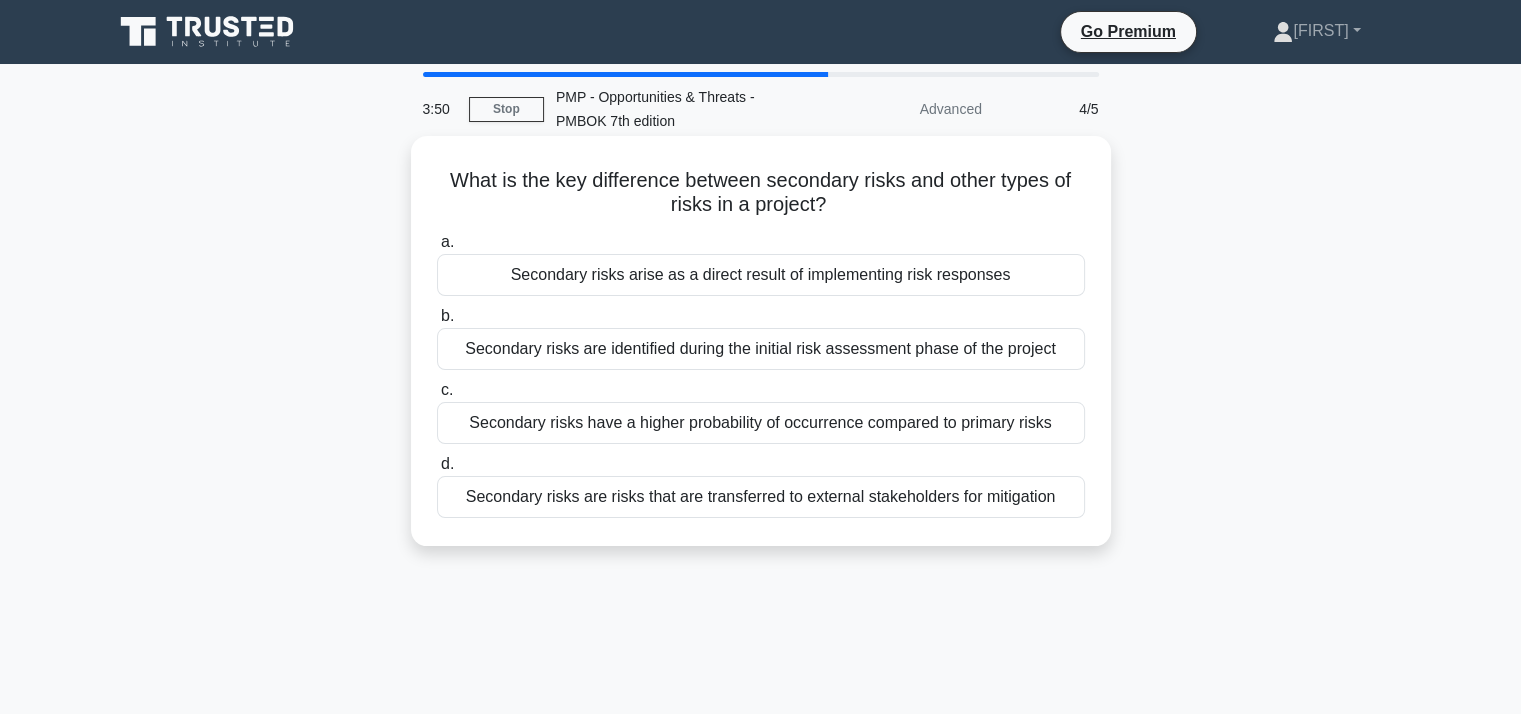 click on "b." at bounding box center [447, 315] 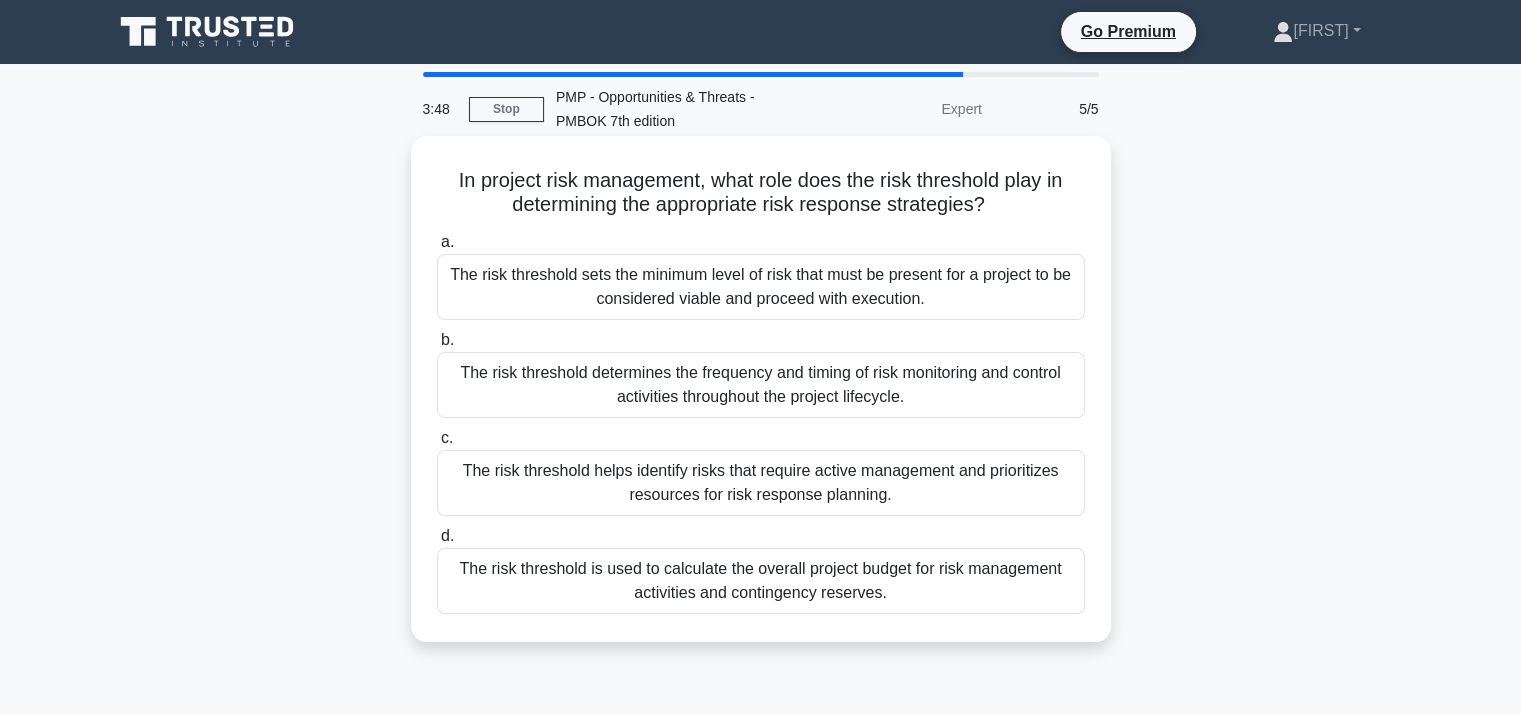 click on "c." at bounding box center [447, 437] 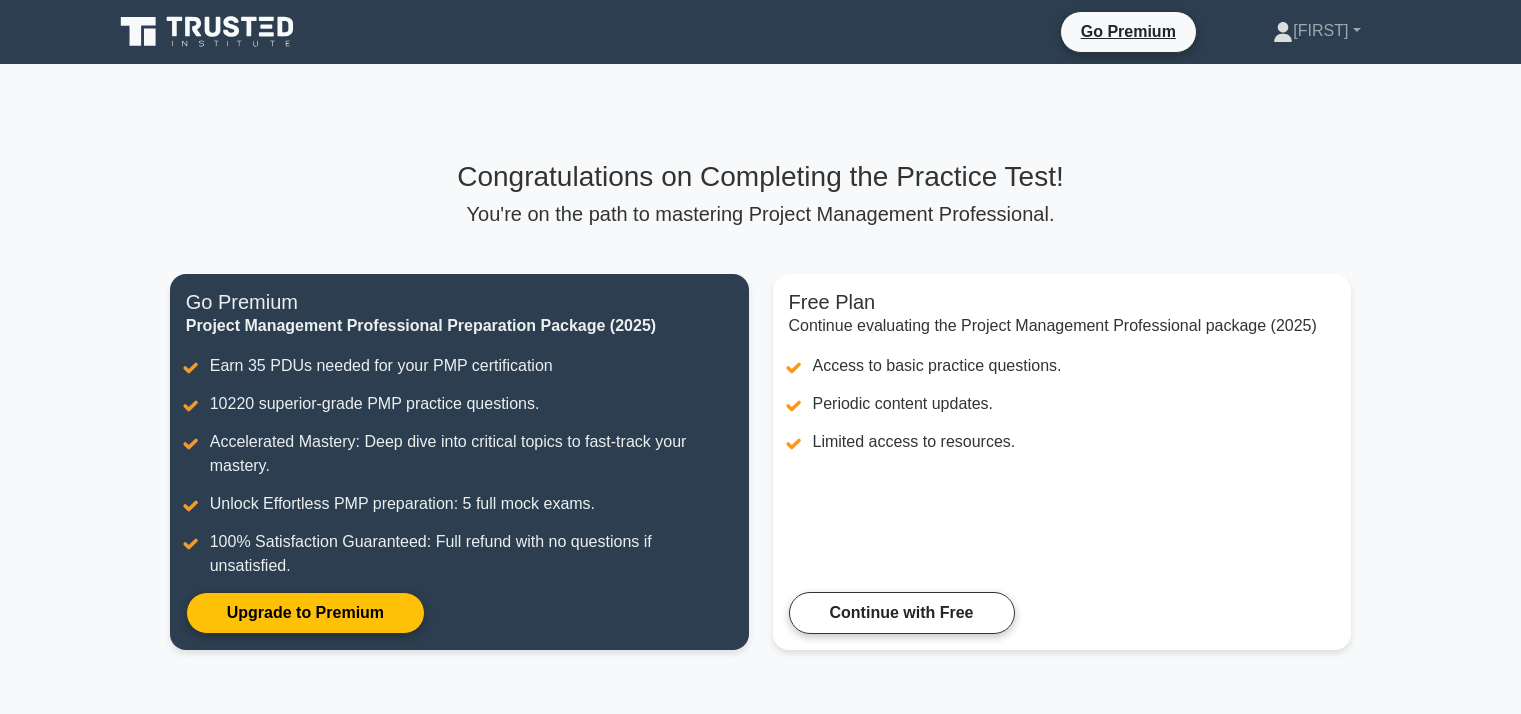 scroll, scrollTop: 0, scrollLeft: 0, axis: both 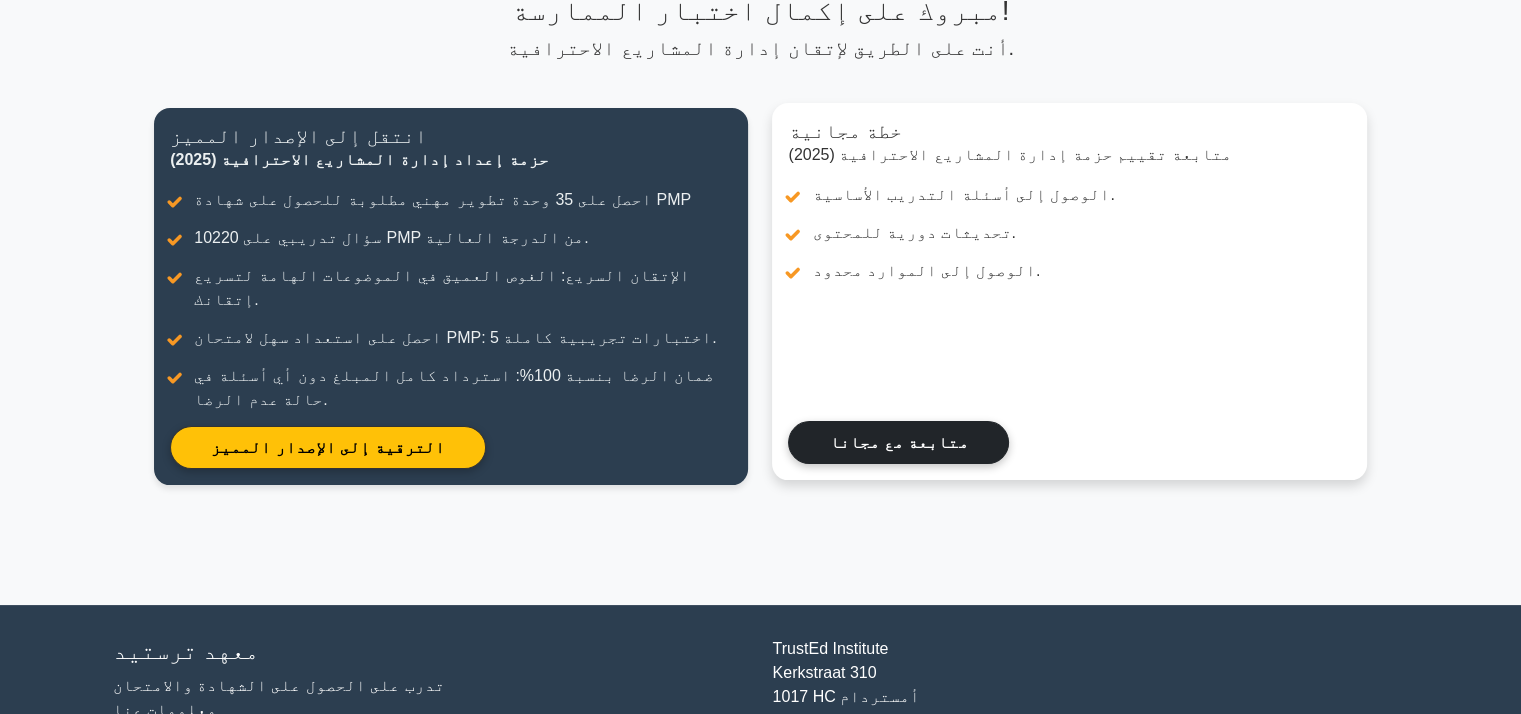 click on "متابعة مع مجانا" at bounding box center [898, 442] 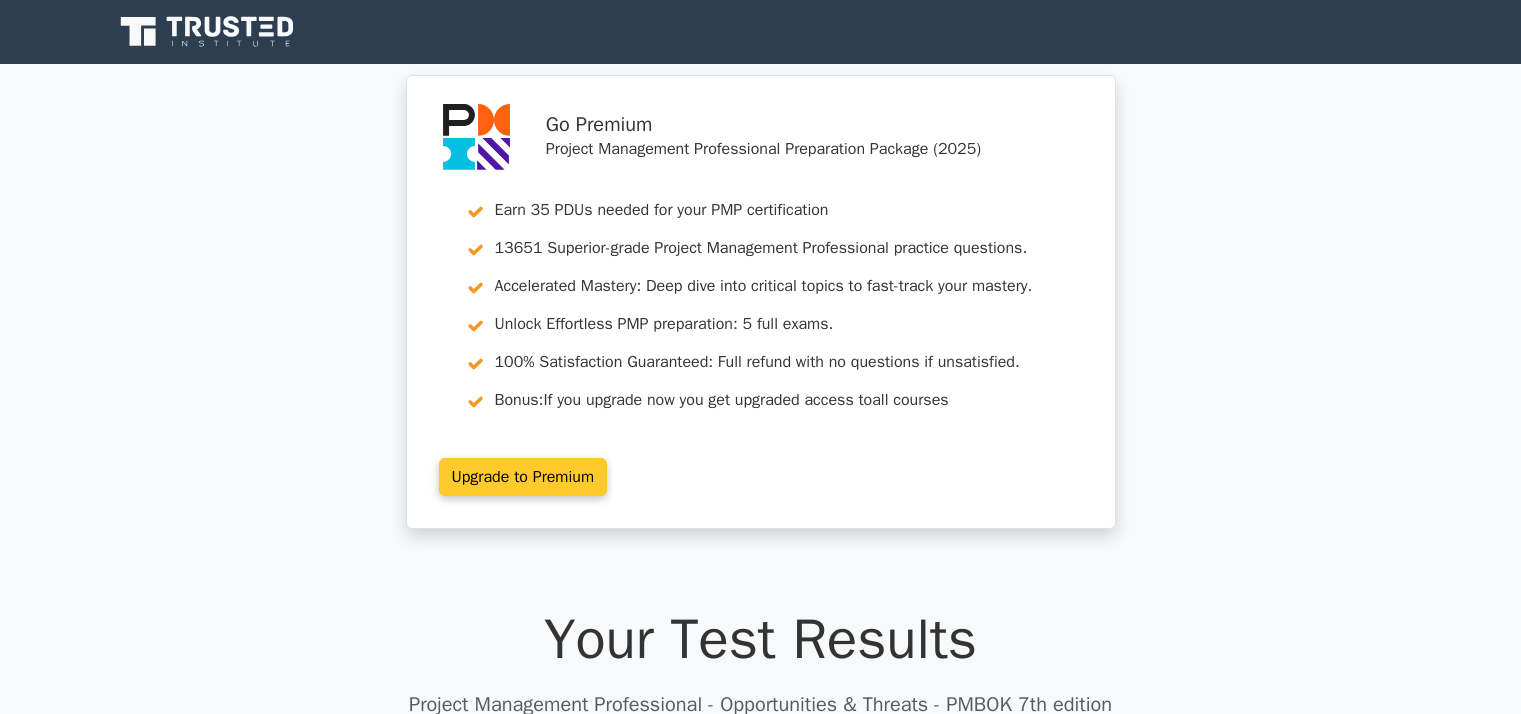 scroll, scrollTop: 0, scrollLeft: 0, axis: both 